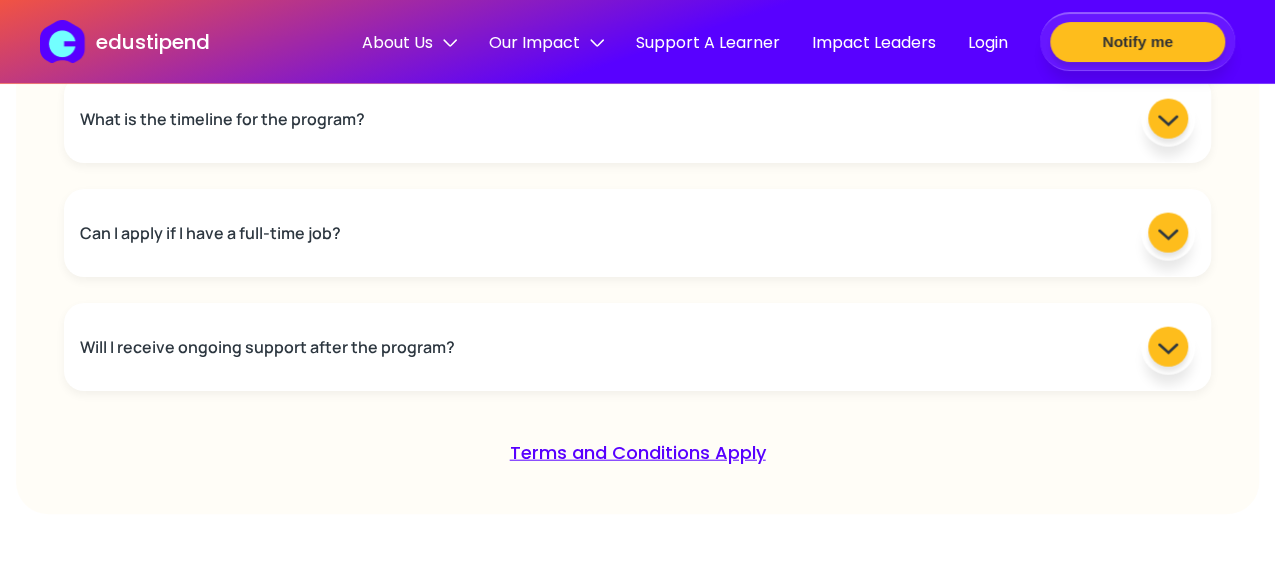 scroll, scrollTop: 6005, scrollLeft: 0, axis: vertical 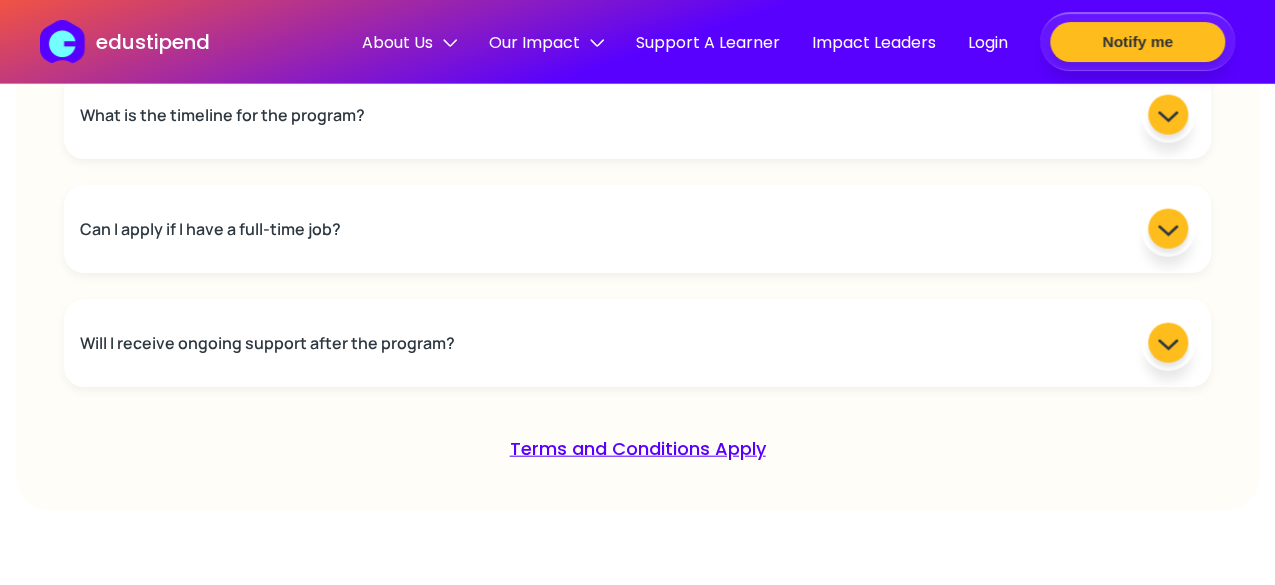 click on "Can I apply if I have a full-time job?" at bounding box center [637, 229] 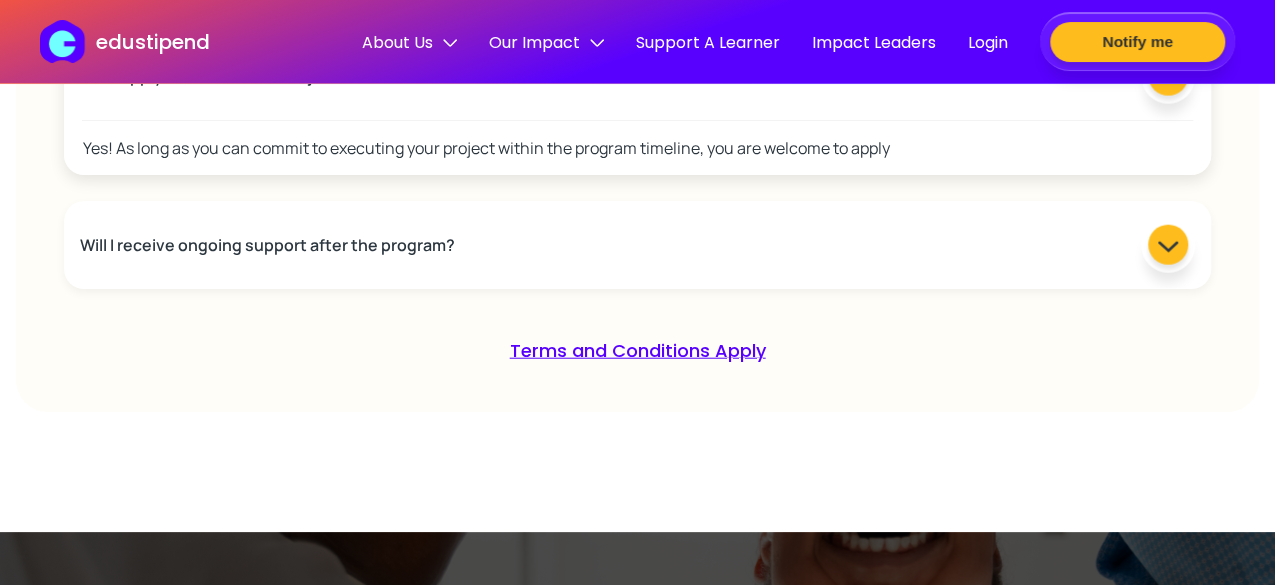 scroll, scrollTop: 6161, scrollLeft: 0, axis: vertical 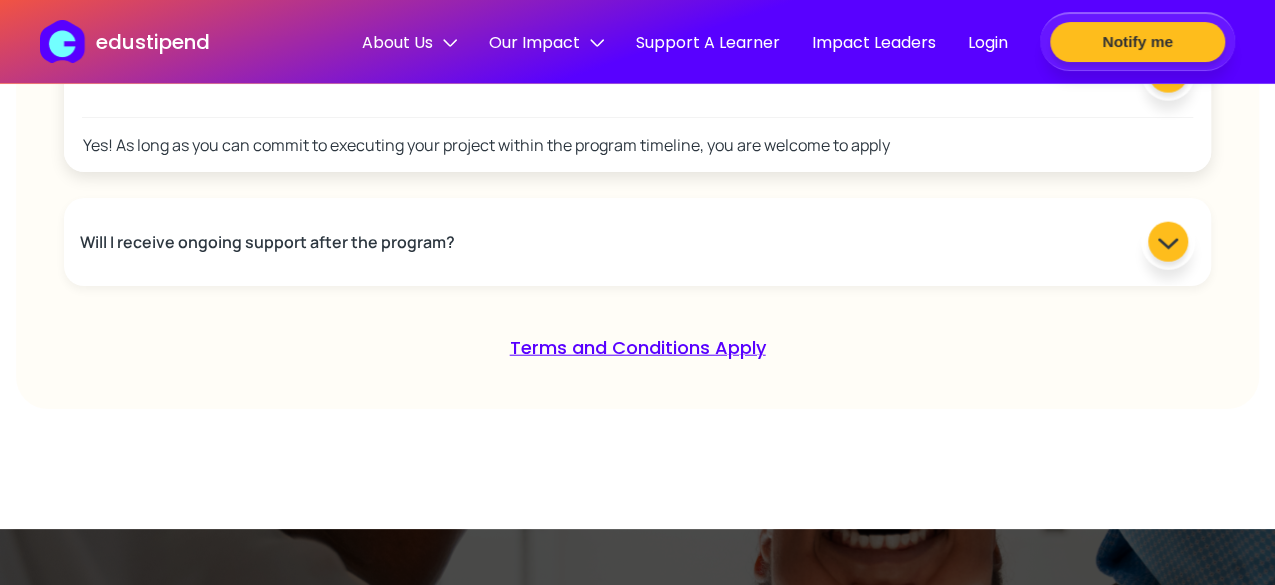 click on "Will I receive ongoing support after the program?" at bounding box center (637, 242) 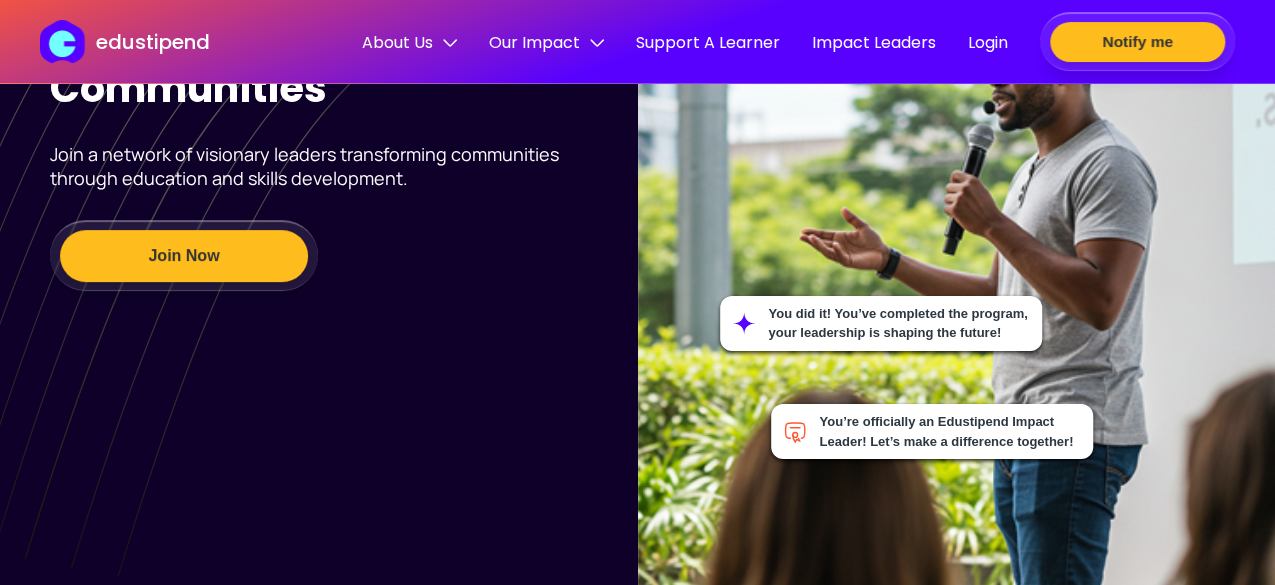 scroll, scrollTop: 0, scrollLeft: 0, axis: both 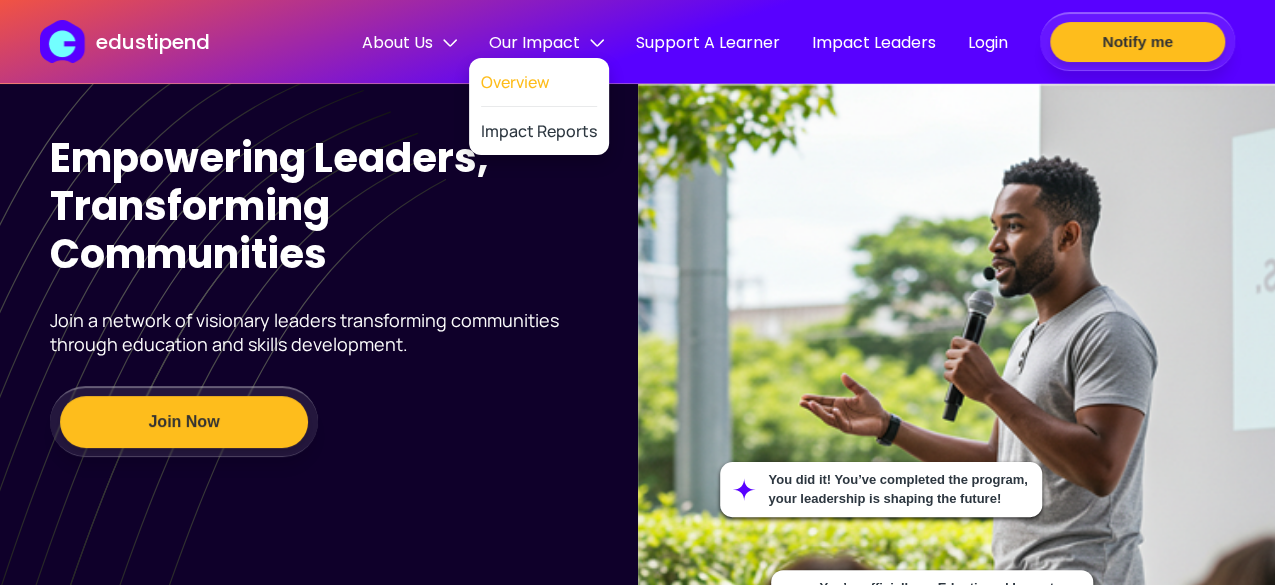 click on "Overview" at bounding box center [539, 82] 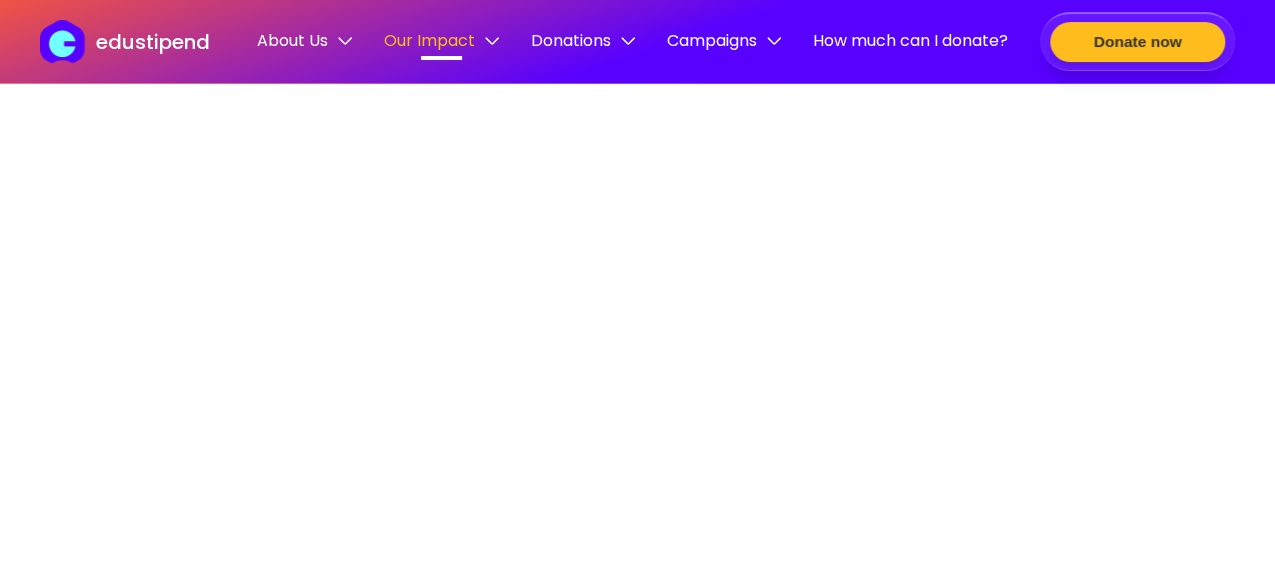 scroll, scrollTop: 0, scrollLeft: 0, axis: both 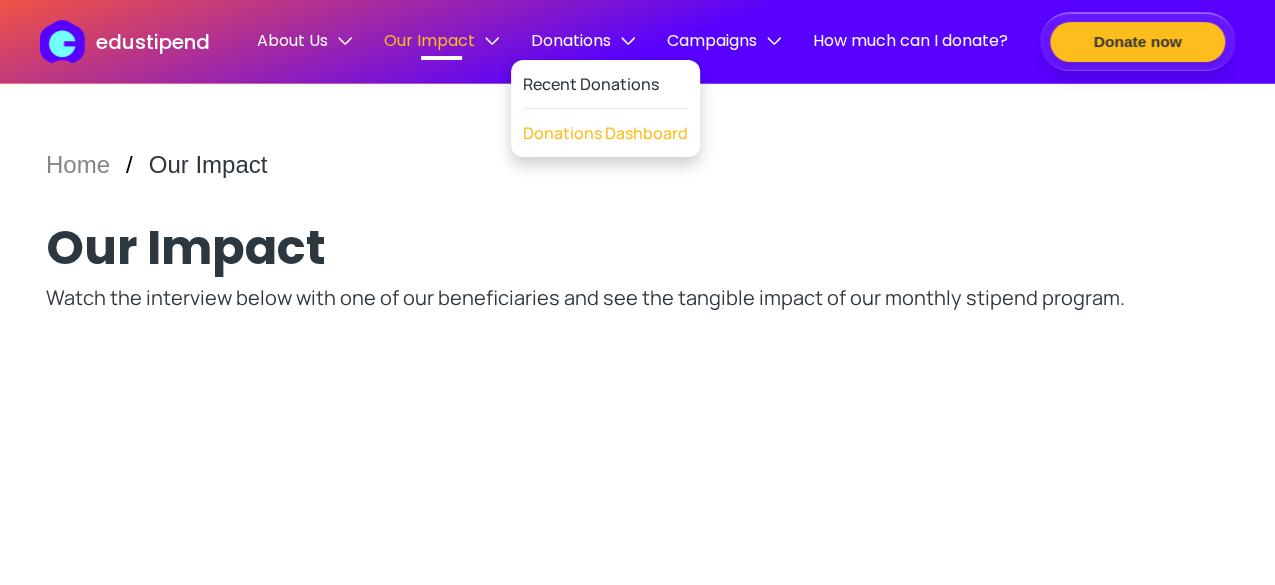 click on "Donations Dashboard" at bounding box center (605, 133) 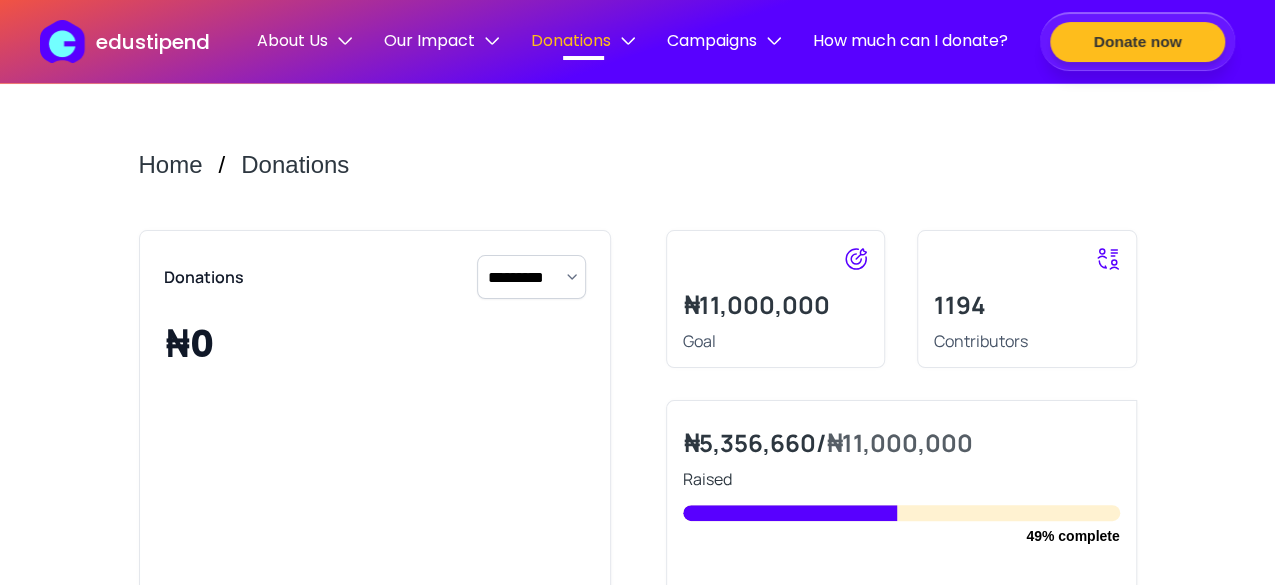click at bounding box center [1108, 259] 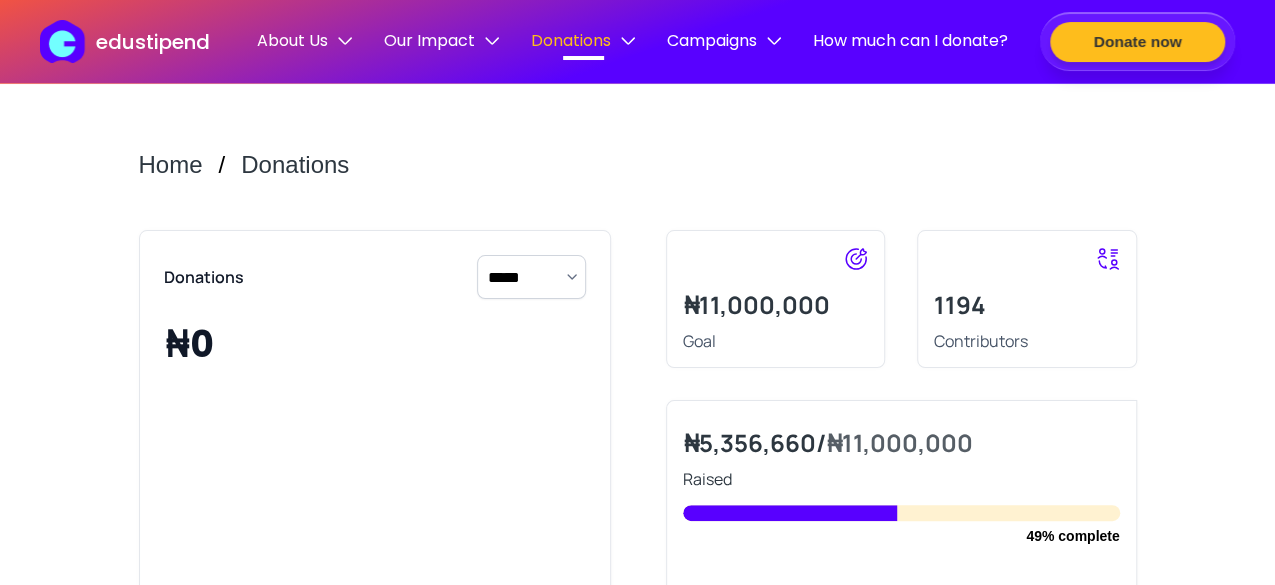 click on "***** ********* ********" at bounding box center (531, 277) 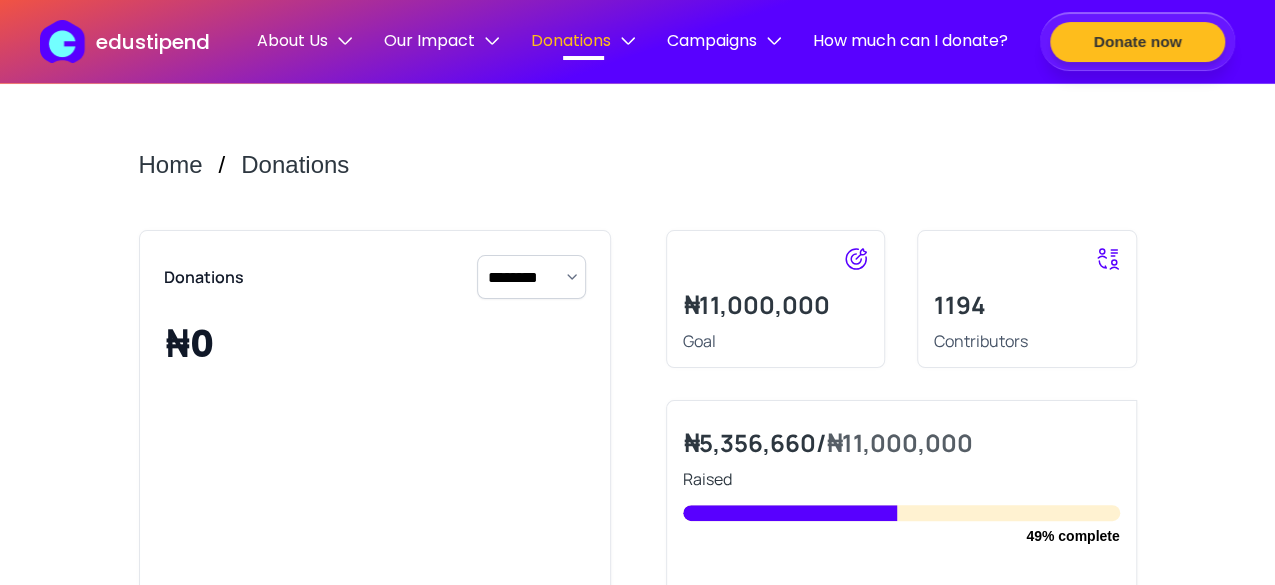 click on "***** ********* ********" at bounding box center (531, 277) 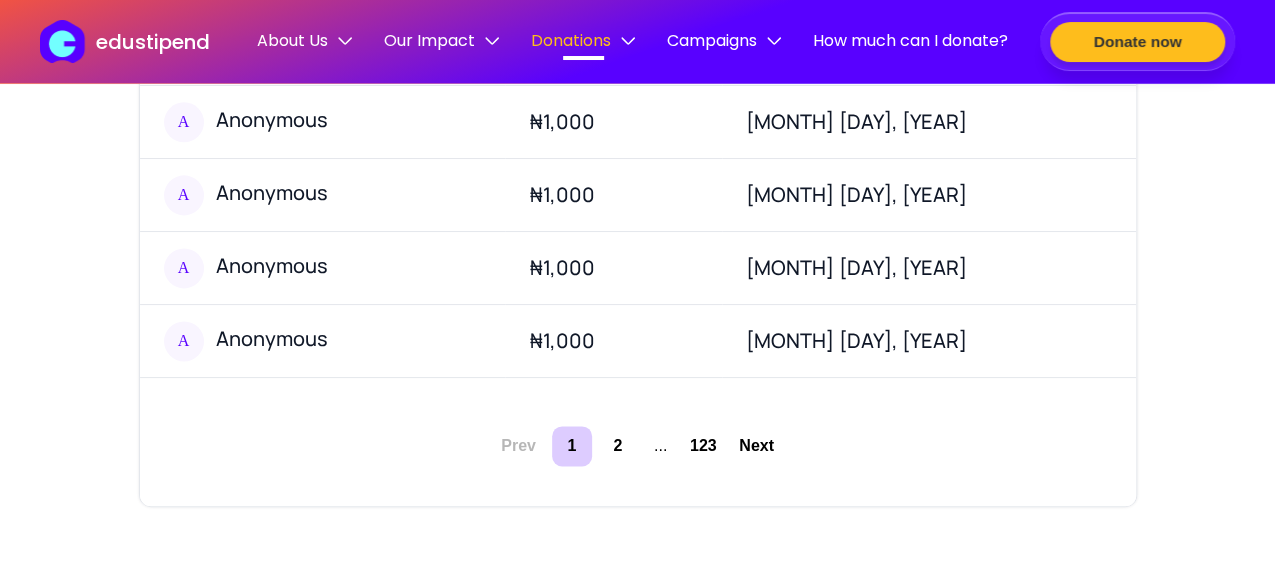 scroll, scrollTop: 1222, scrollLeft: 0, axis: vertical 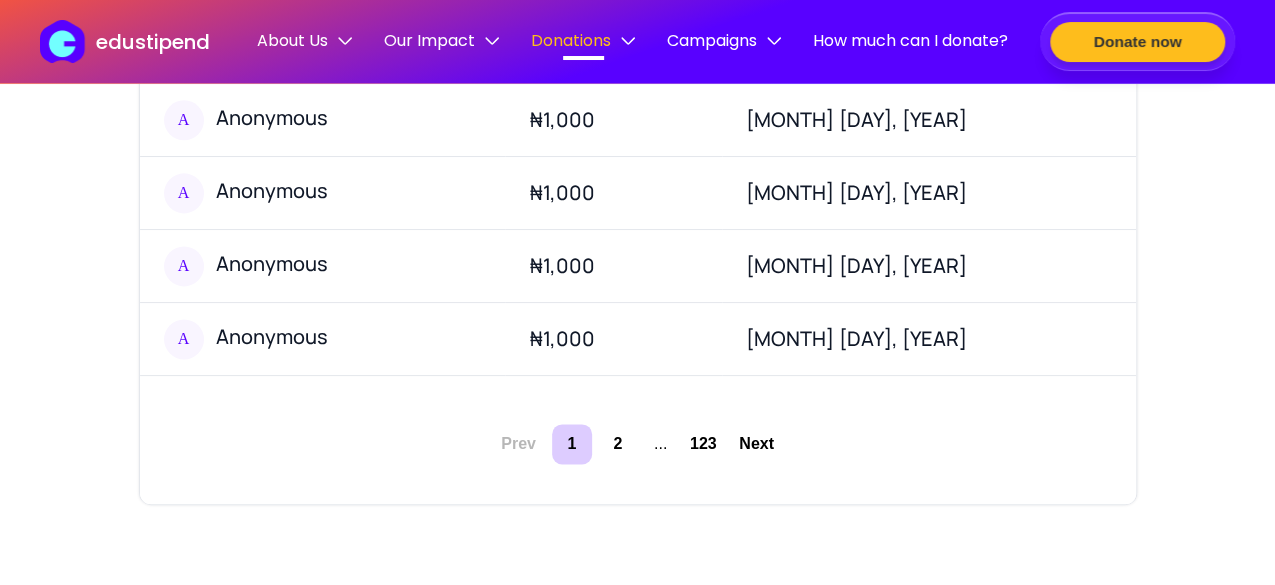 click on "123" at bounding box center [703, 444] 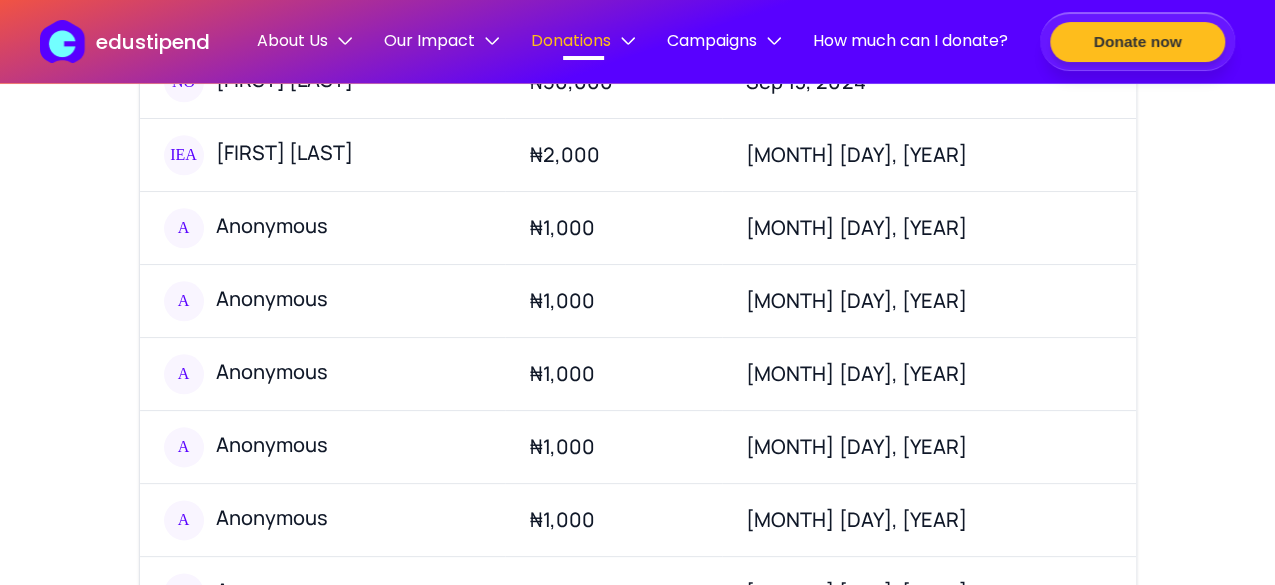 click on "Company About Us Team Our Mission Our Vision Contact Us" at bounding box center (789, 1065) 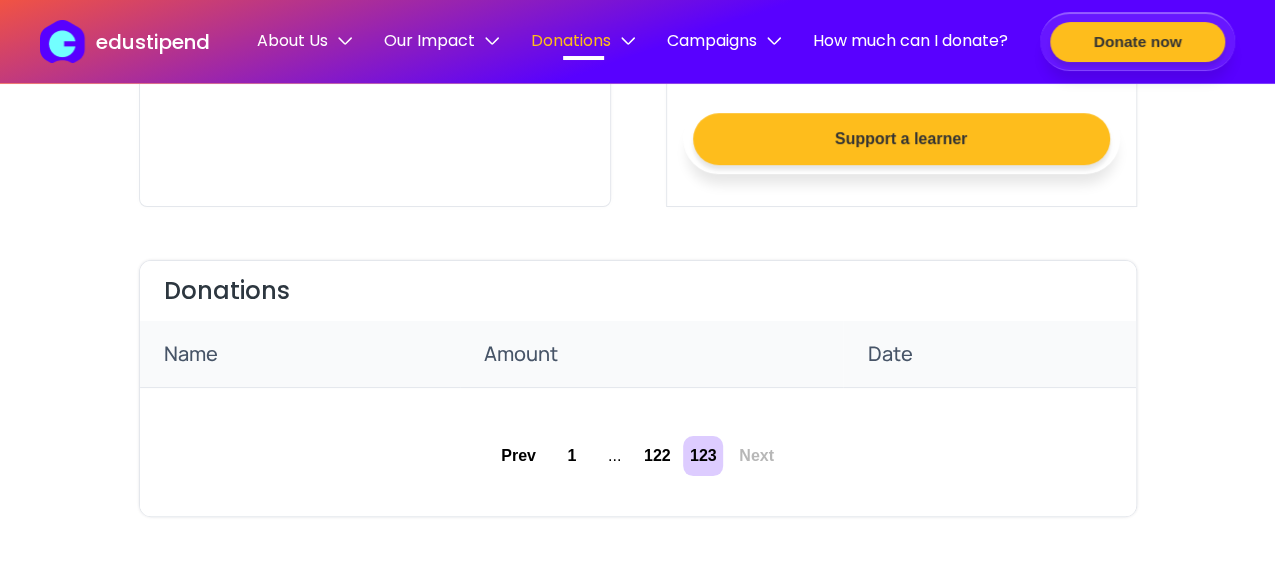 scroll, scrollTop: 481, scrollLeft: 0, axis: vertical 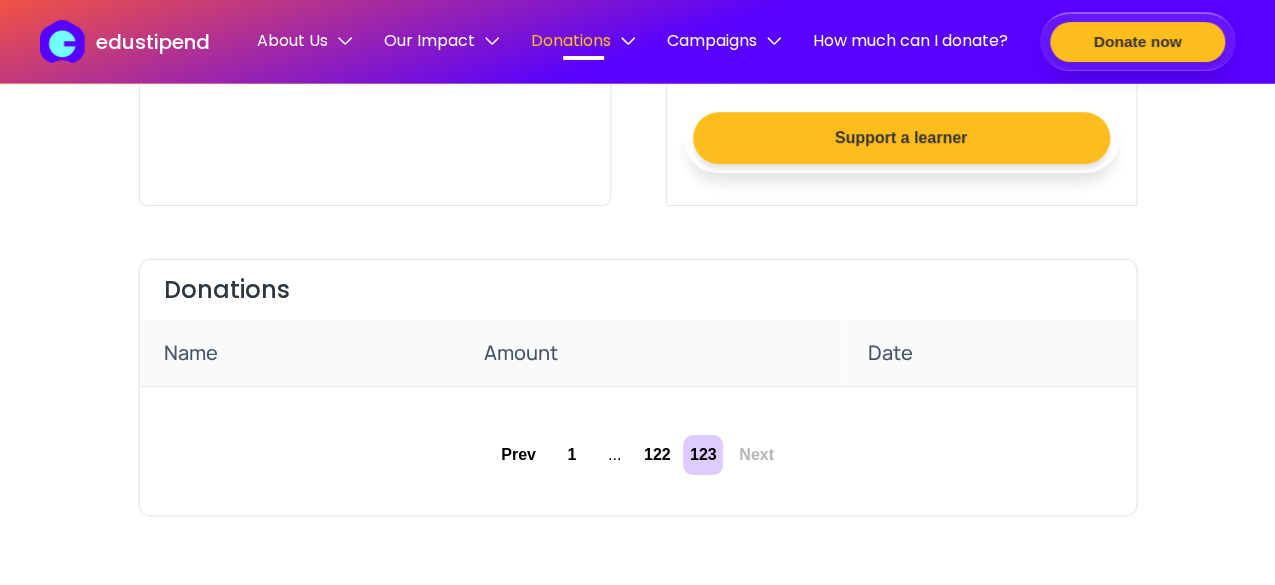 click on "122" at bounding box center [657, 455] 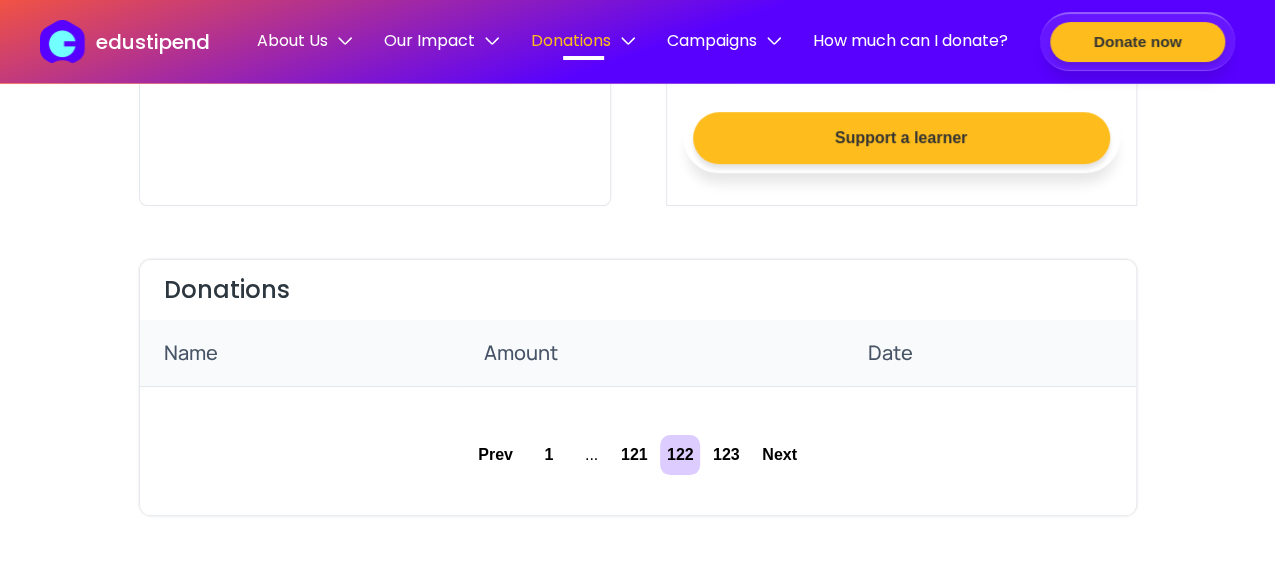 click on "121" at bounding box center (634, 455) 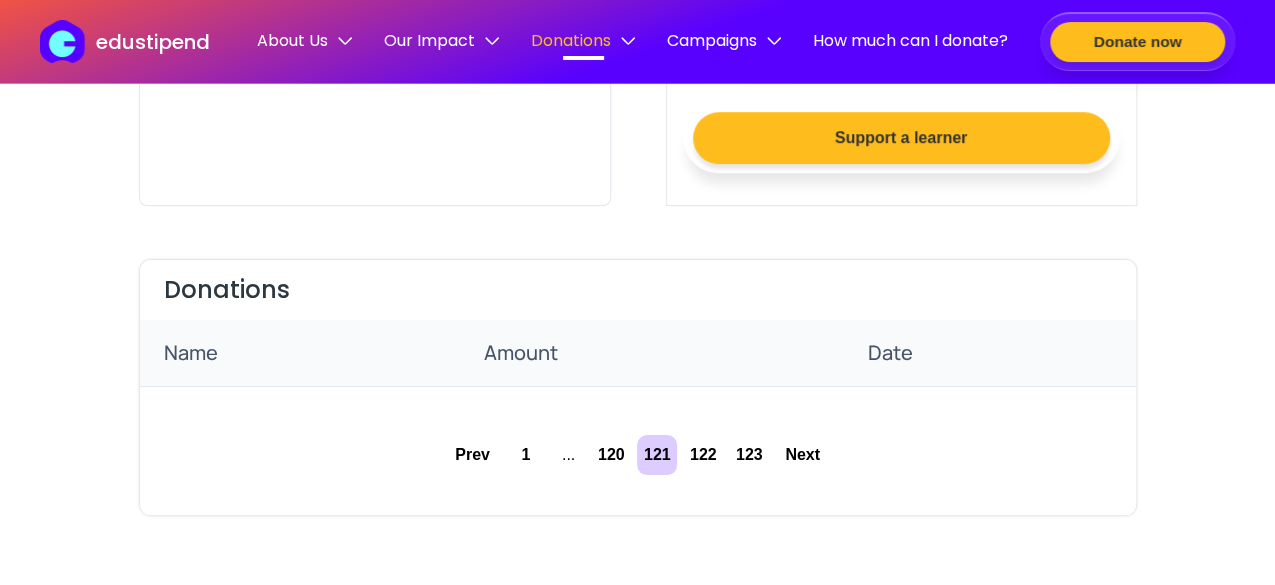 click on "120" at bounding box center [611, 455] 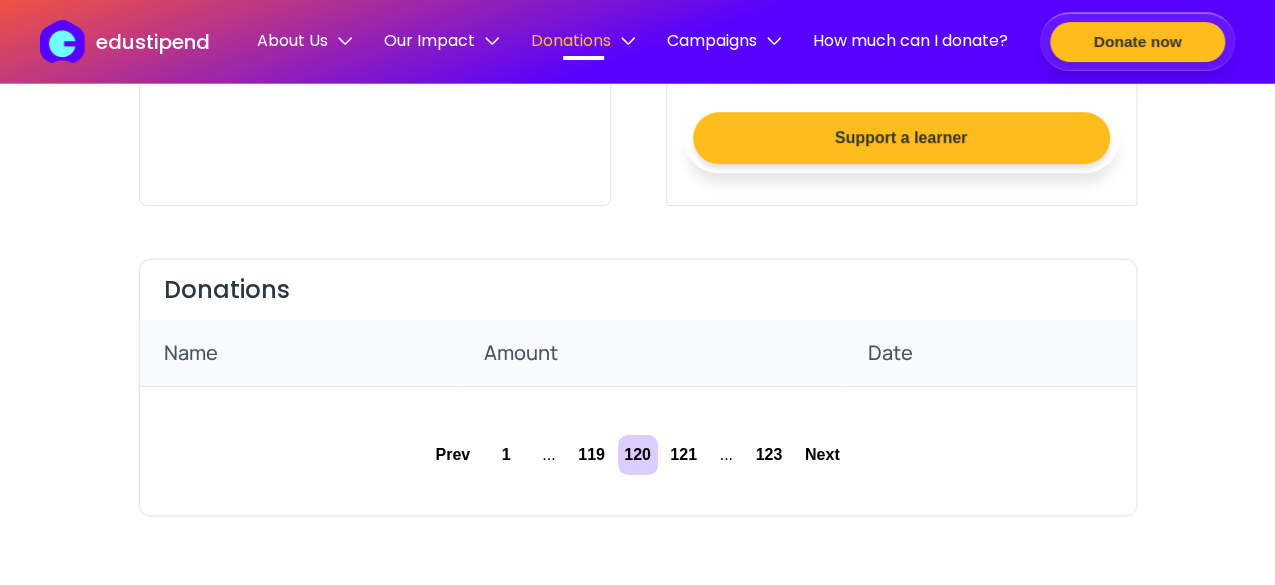 click on "119" at bounding box center [592, 455] 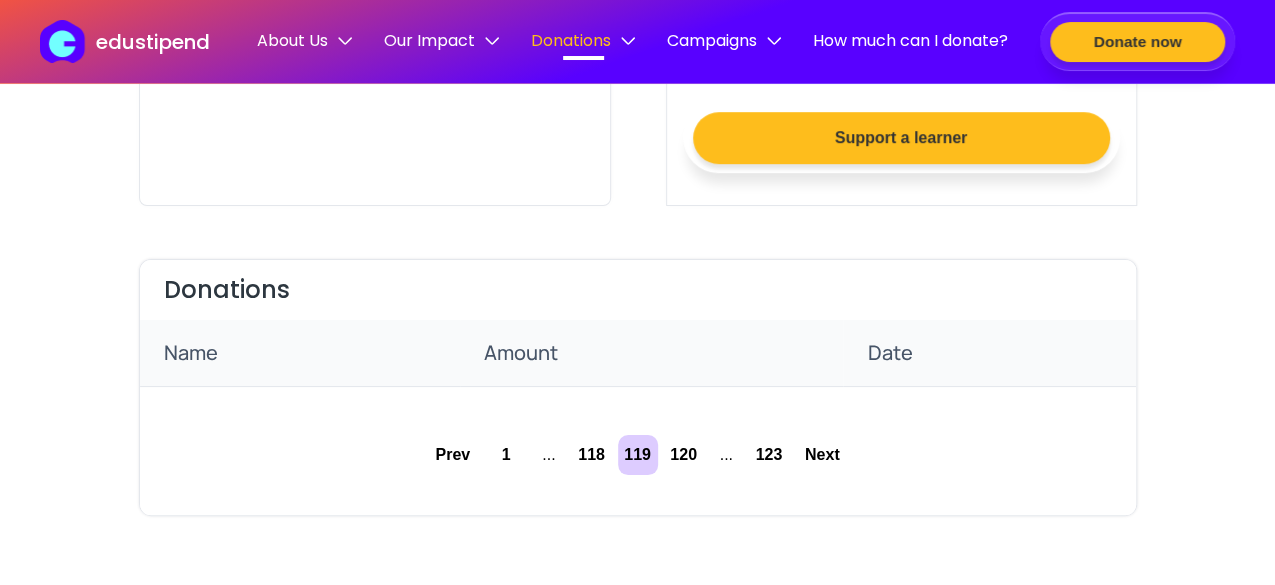 click on "118" at bounding box center [592, 455] 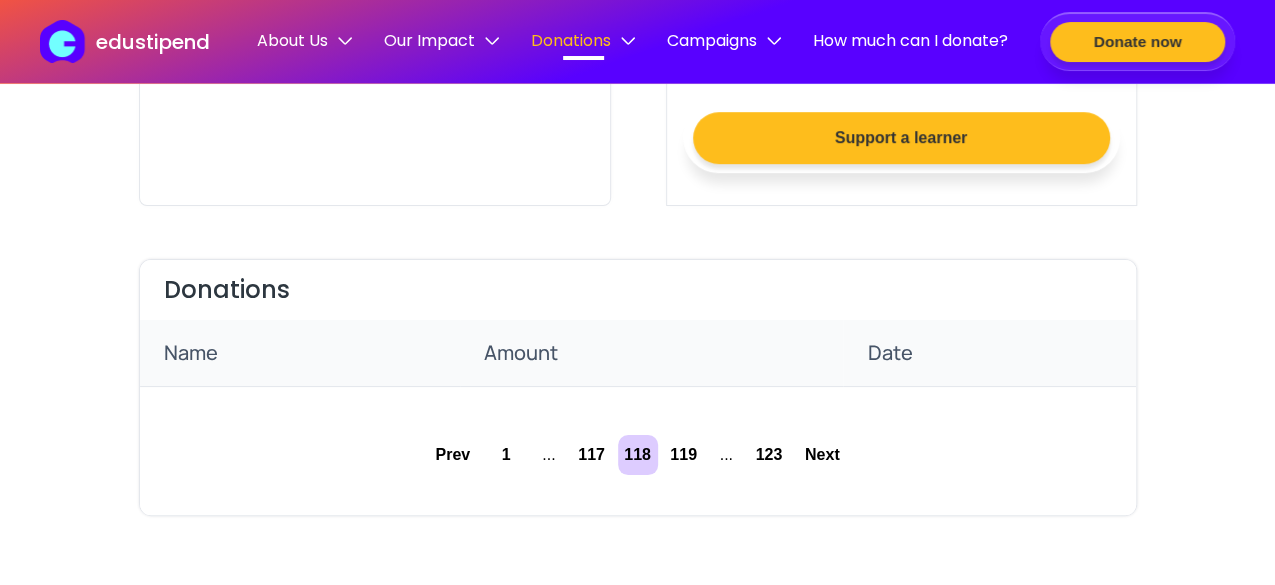 click on "117" at bounding box center (592, 455) 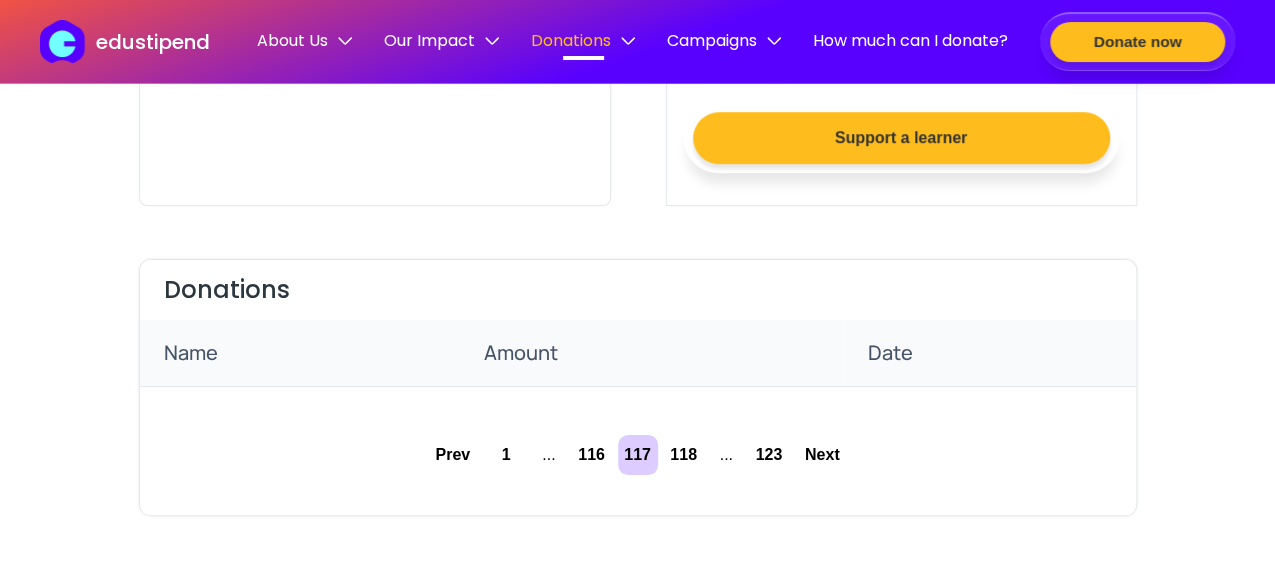 click on "116" at bounding box center (592, 455) 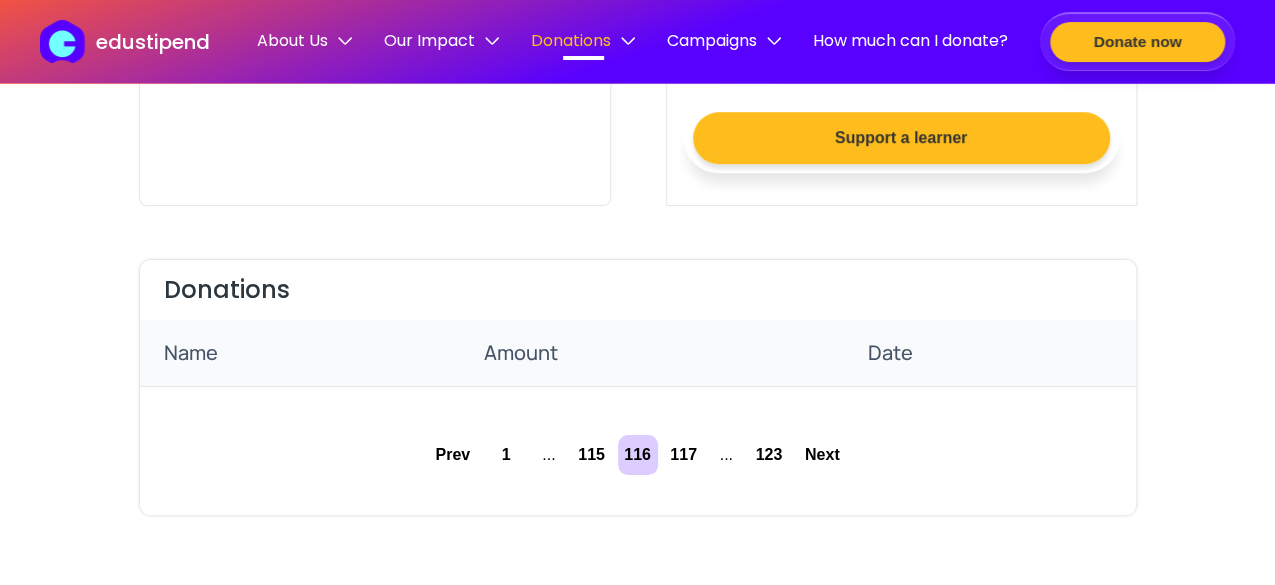 click on "115" at bounding box center (592, 455) 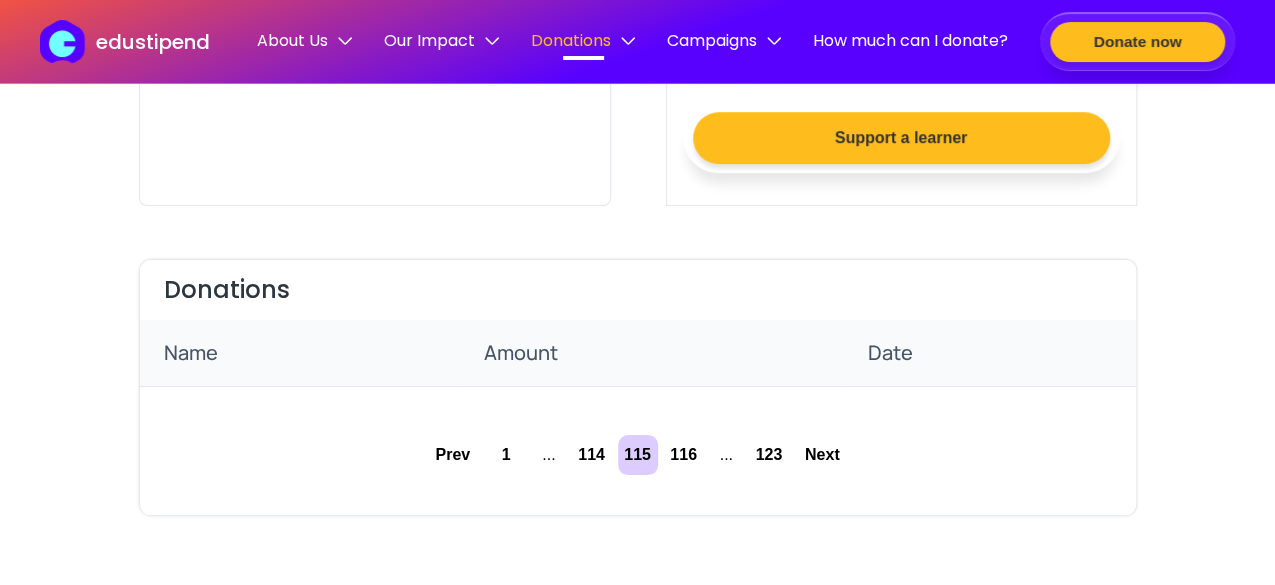 click on "114" at bounding box center [592, 455] 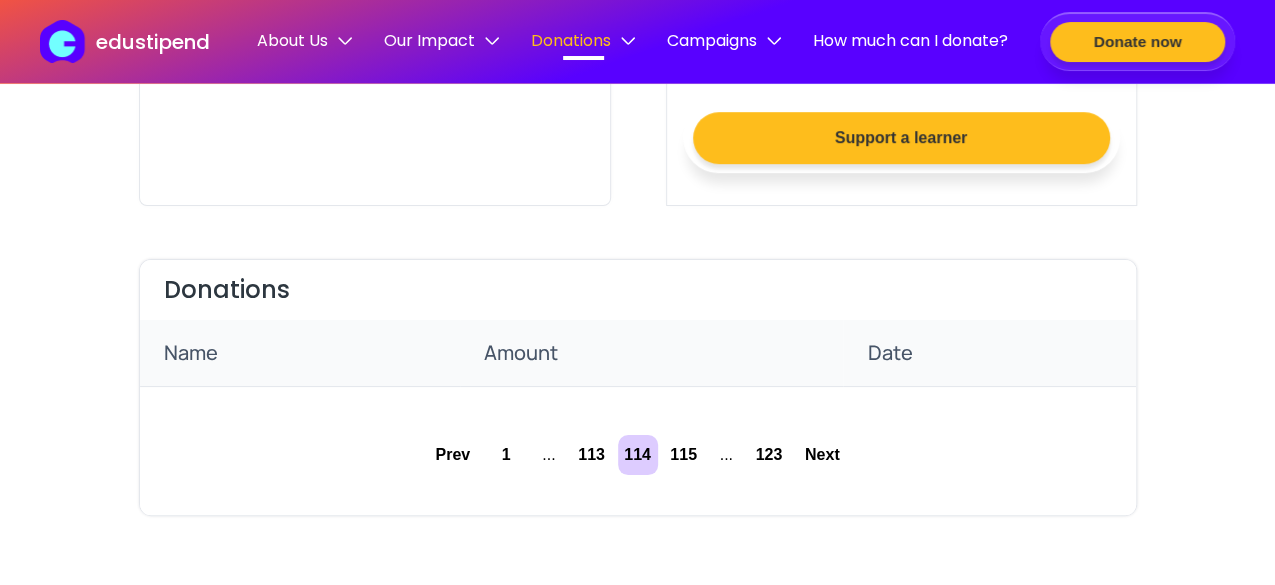 click on "113" at bounding box center [592, 455] 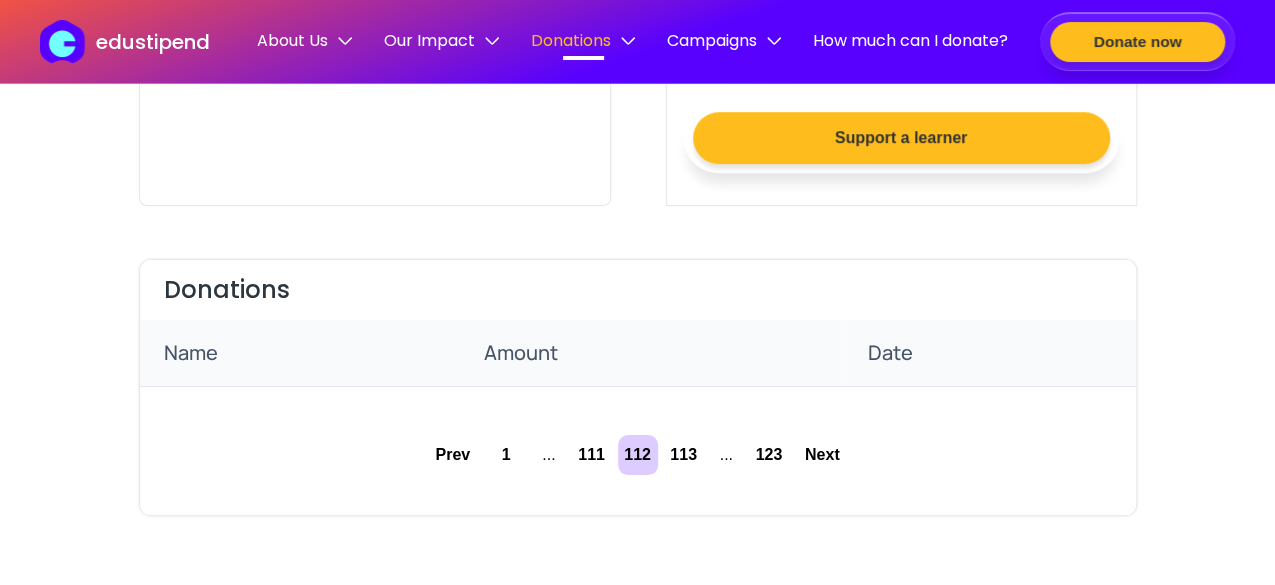 click on "111" at bounding box center (592, 455) 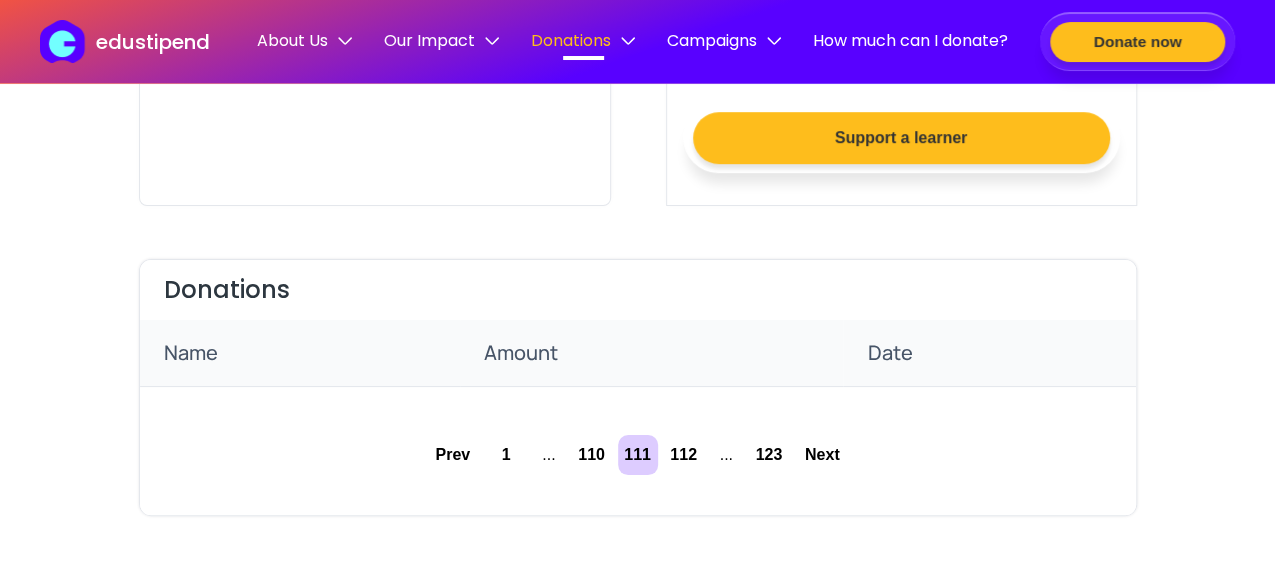 click on "110" at bounding box center [592, 455] 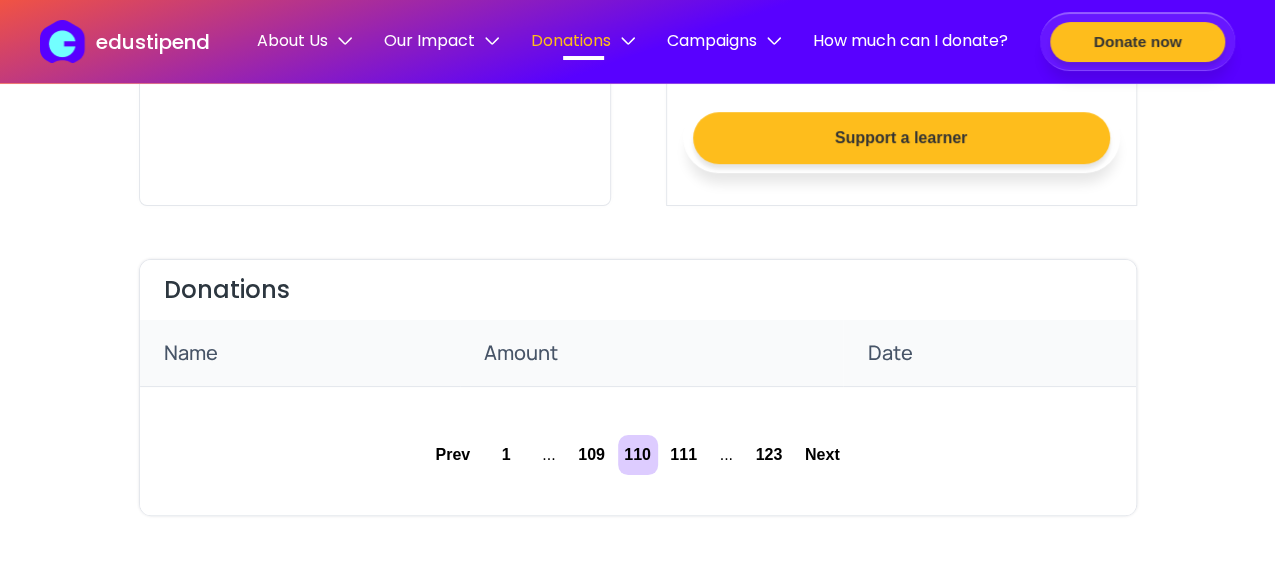 click on "109" at bounding box center (592, 455) 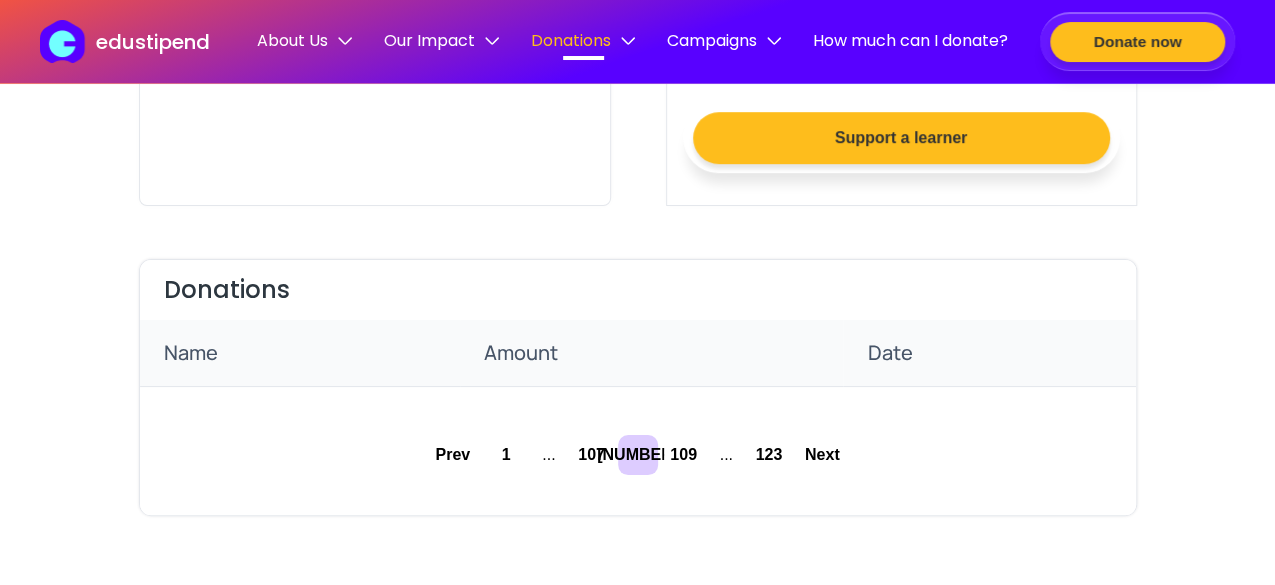 click on "107" at bounding box center (592, 455) 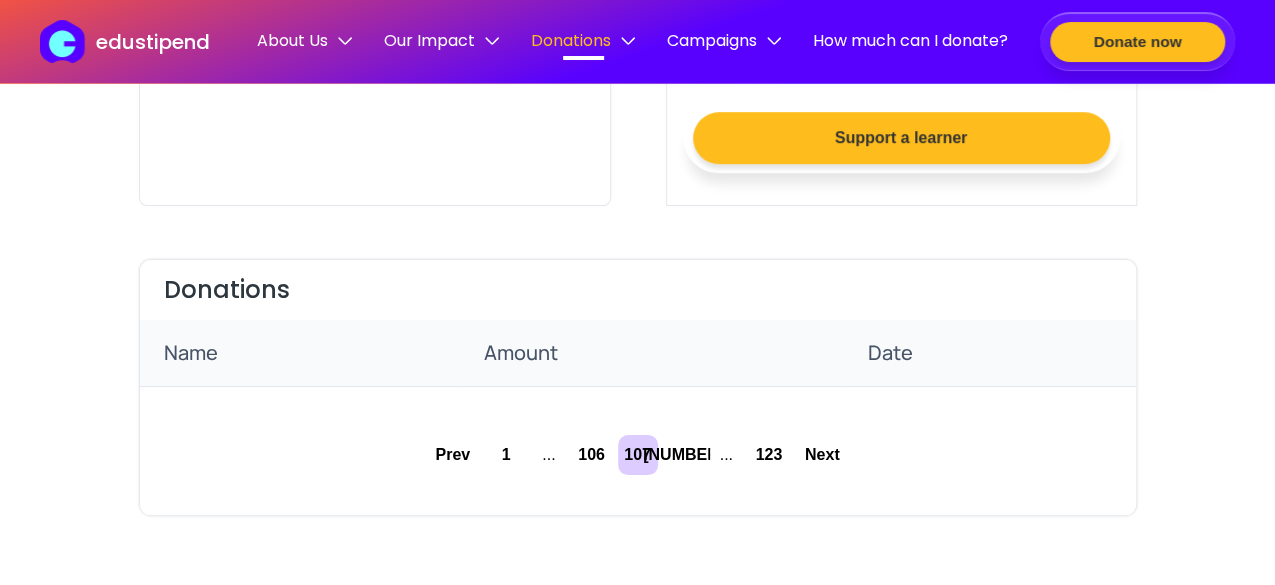 click on "106" at bounding box center (592, 455) 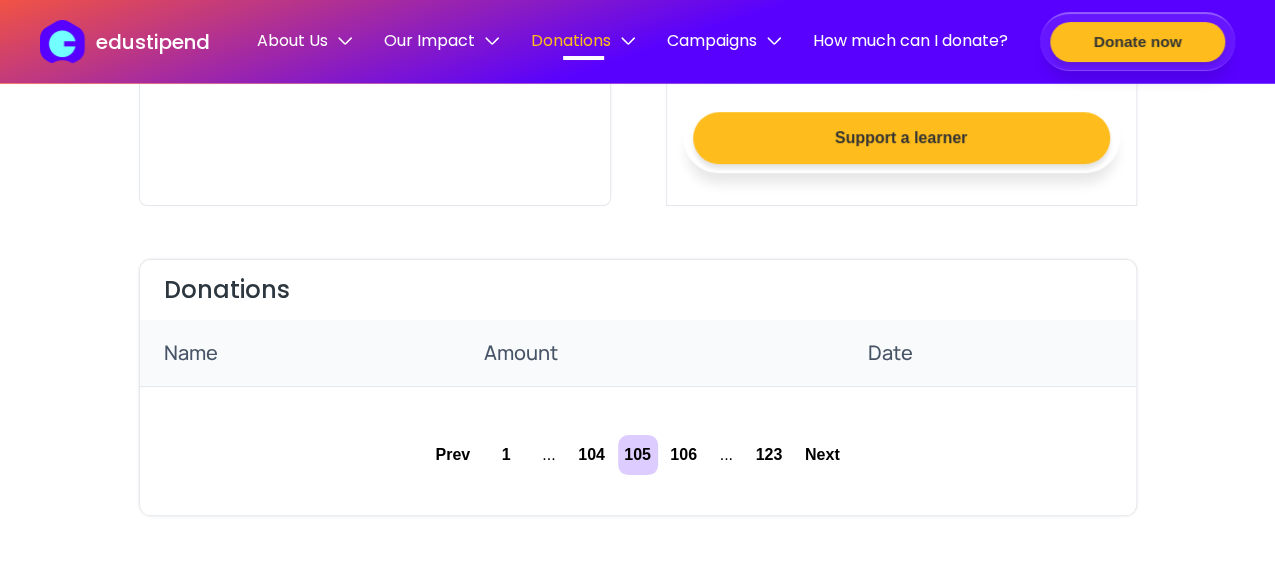 click on "104" at bounding box center [592, 455] 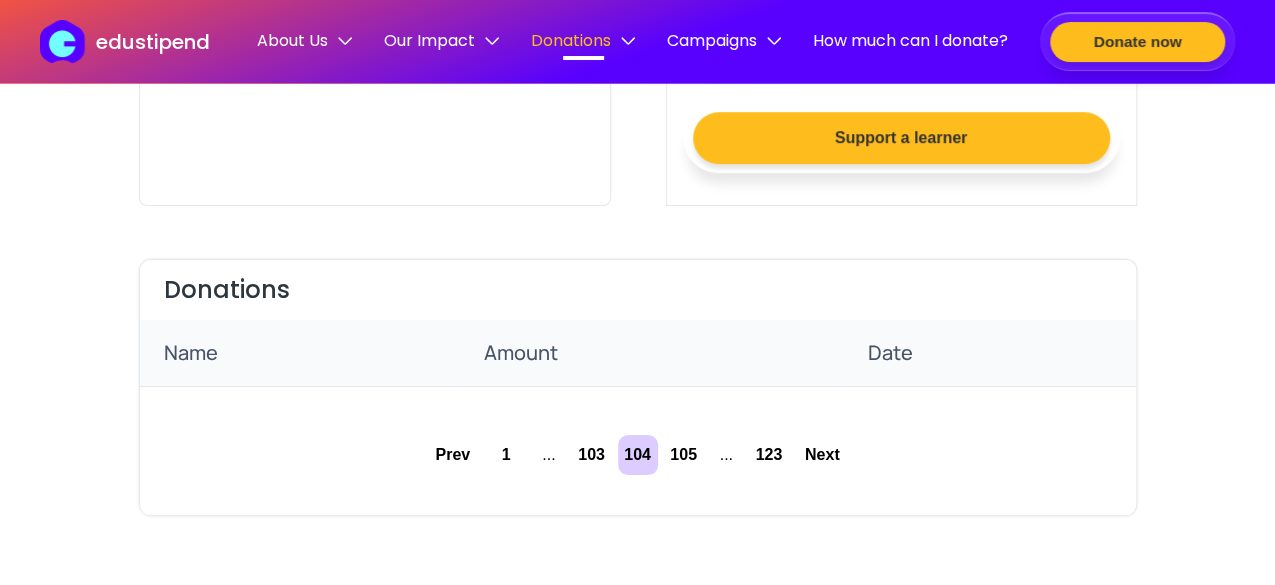 click on "103" at bounding box center [592, 455] 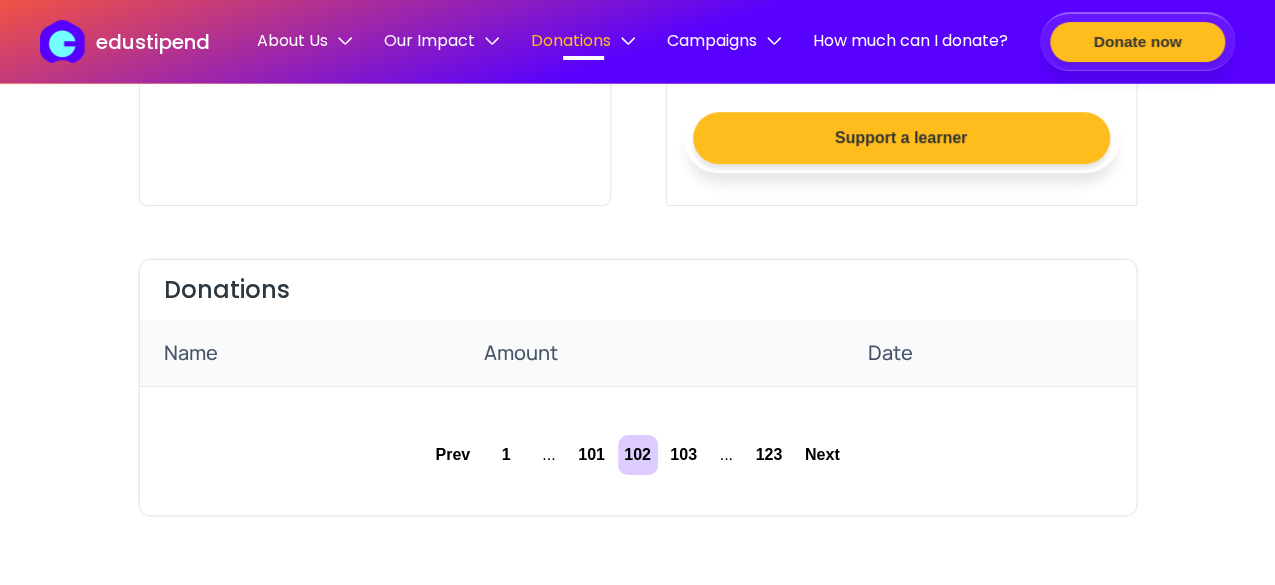 click on "101" at bounding box center [592, 455] 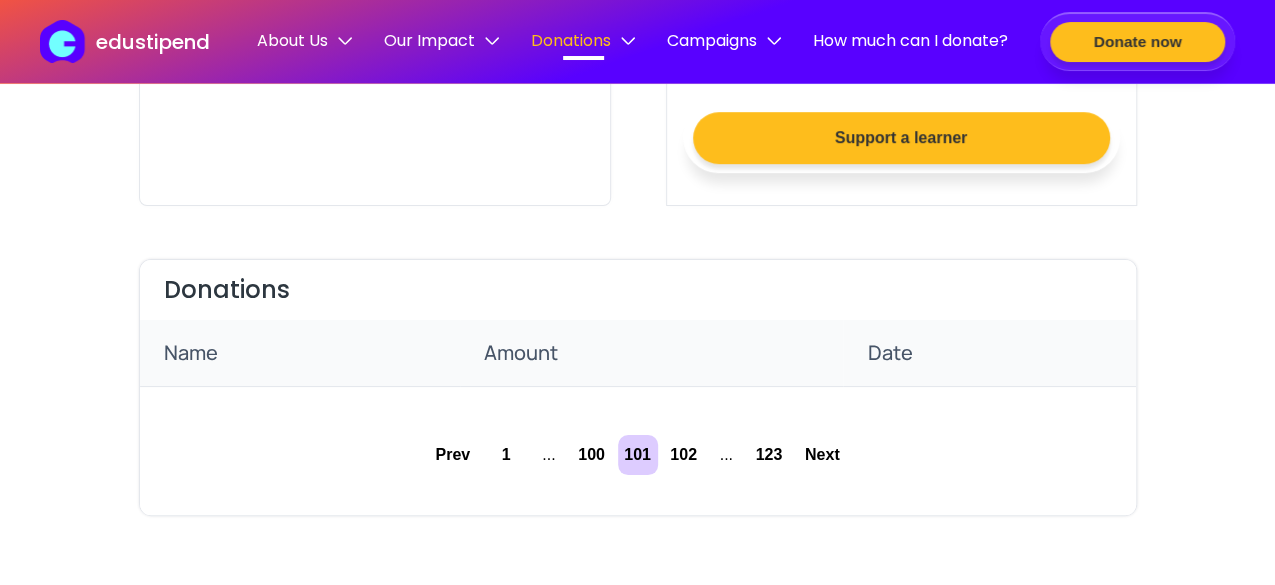 click on "100" at bounding box center [592, 455] 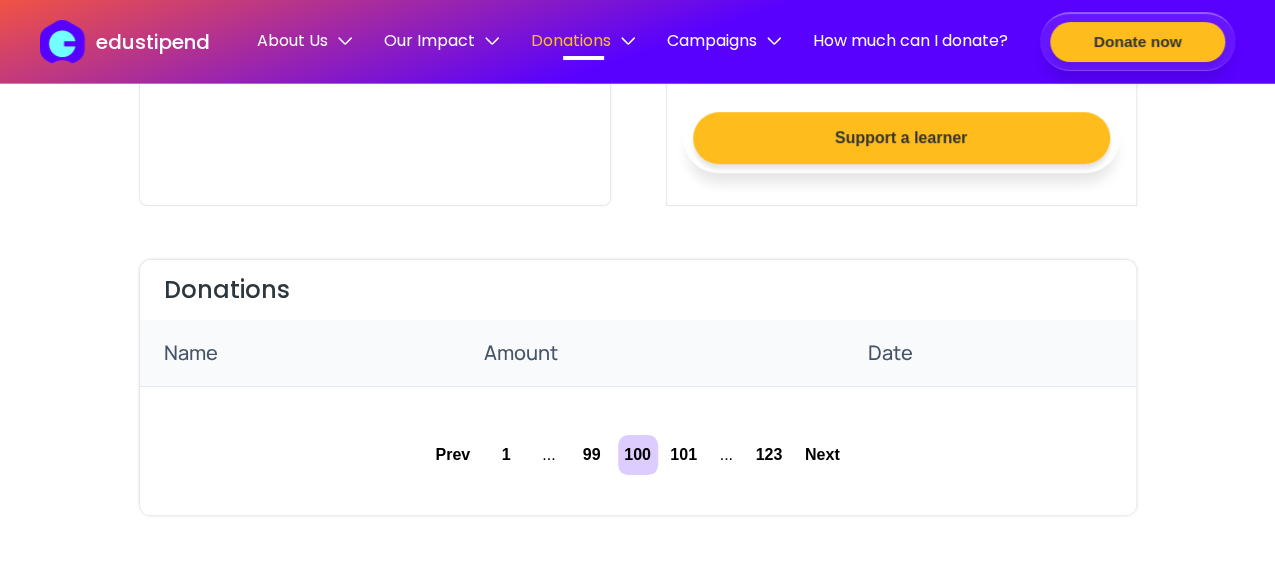 click on "99" at bounding box center [592, 455] 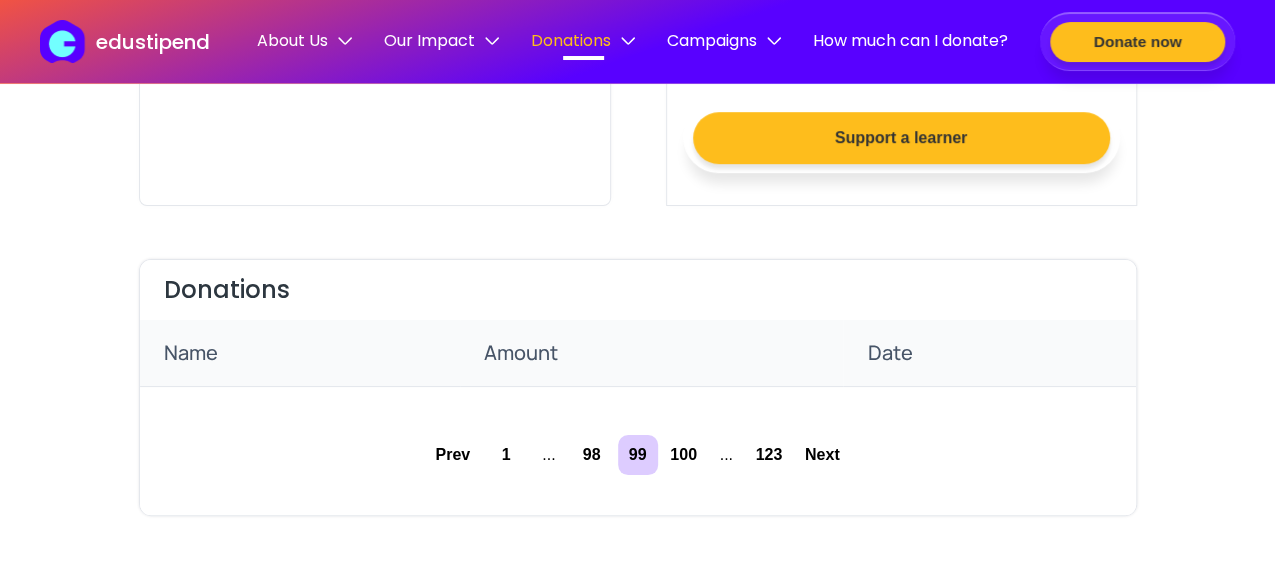 click on "98" at bounding box center (592, 455) 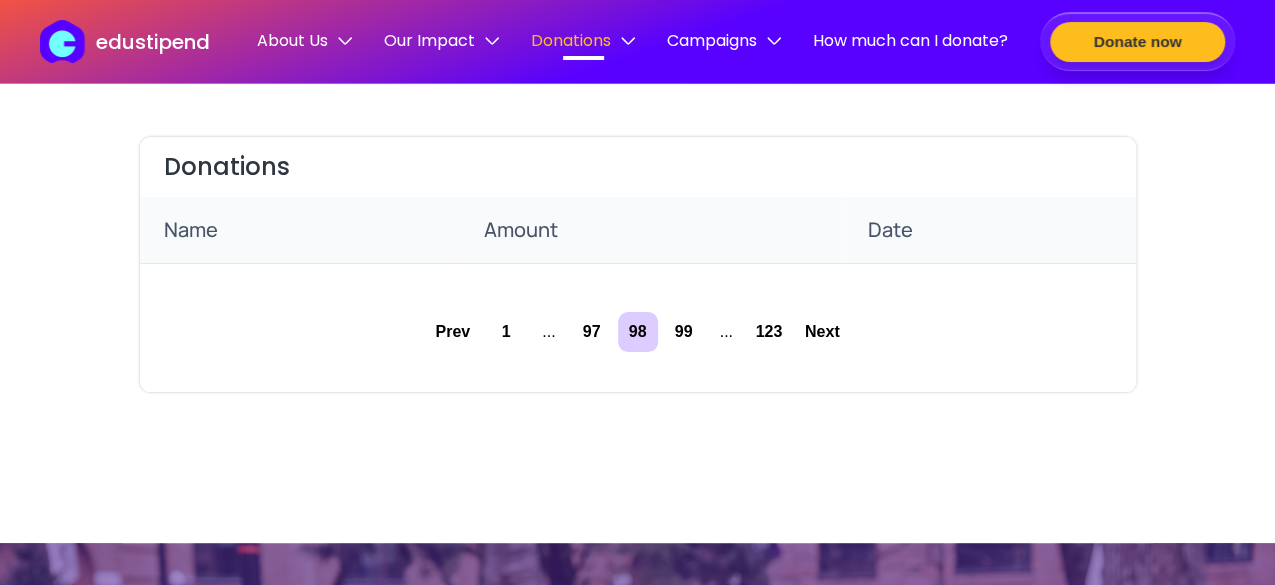 scroll, scrollTop: 605, scrollLeft: 0, axis: vertical 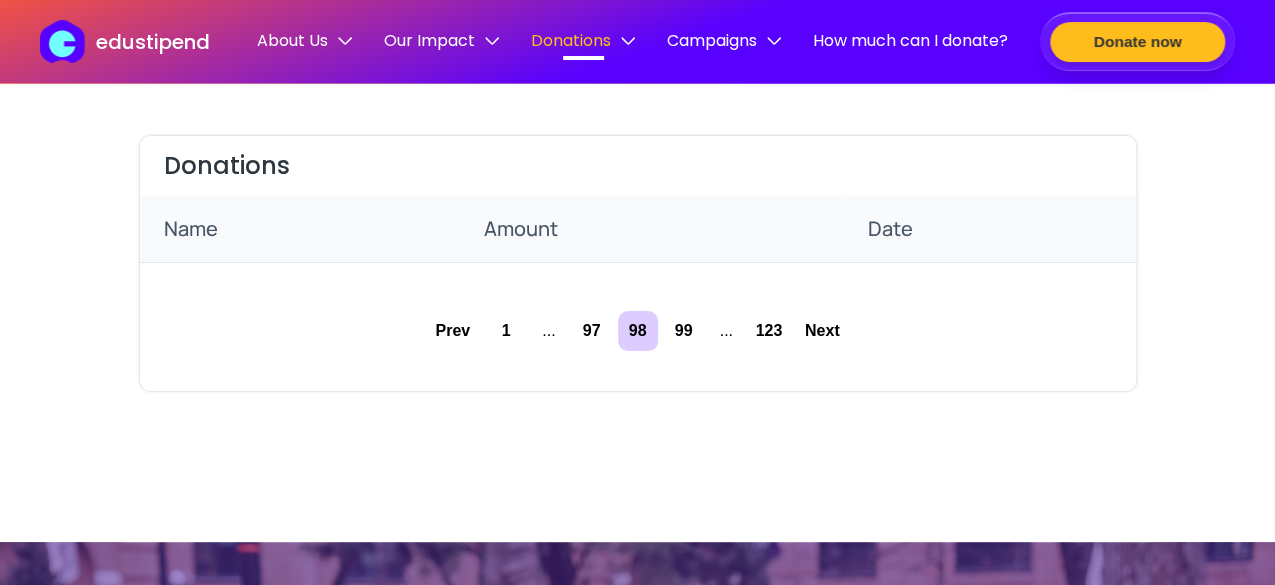 click on "97" at bounding box center (592, 331) 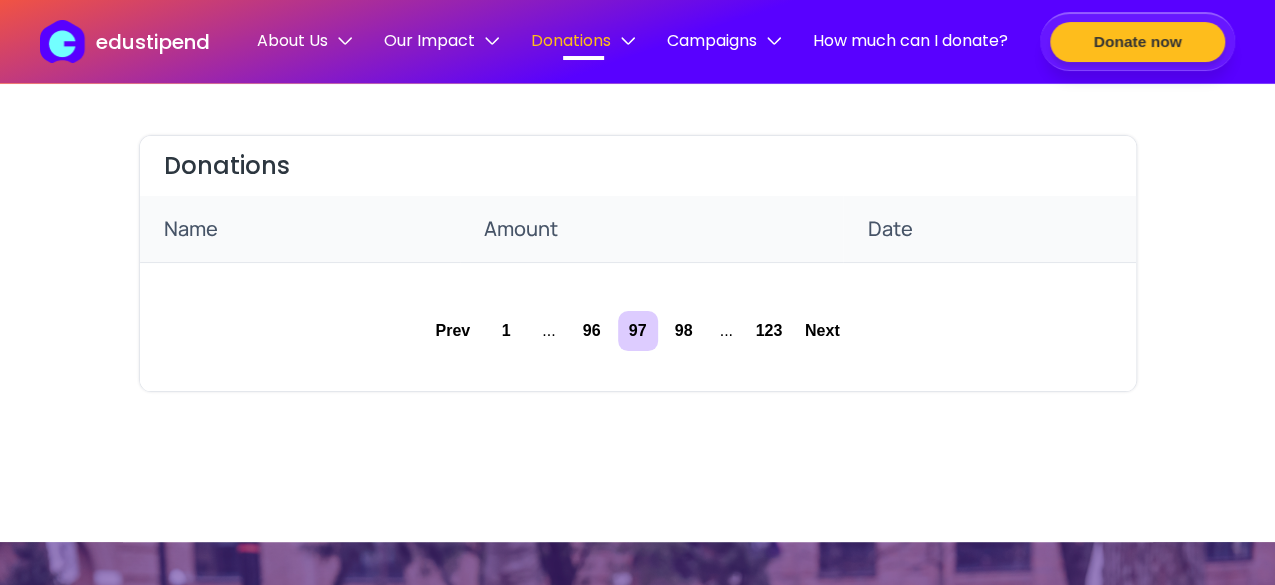 click on "96" at bounding box center (592, 331) 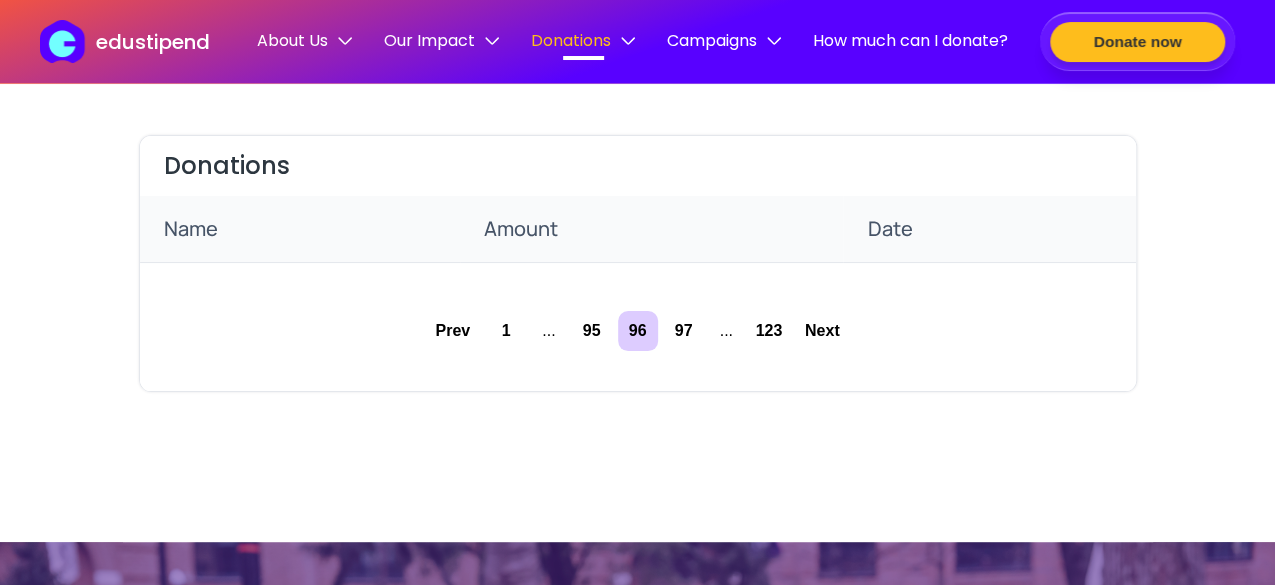 click on "95" at bounding box center (592, 331) 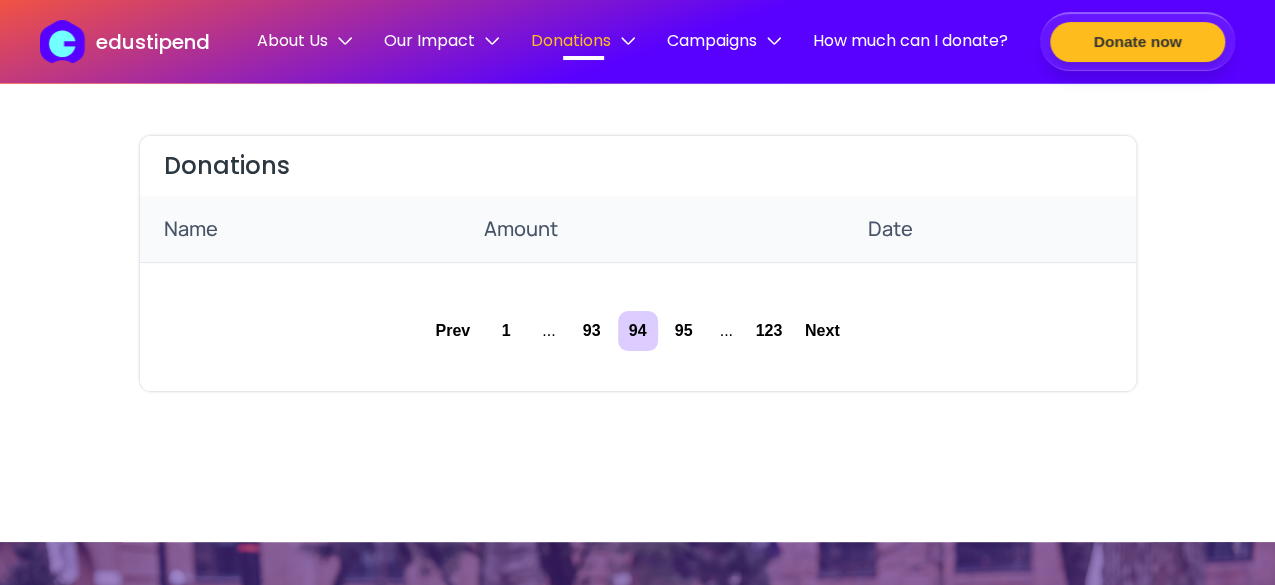 click on "93" at bounding box center (592, 331) 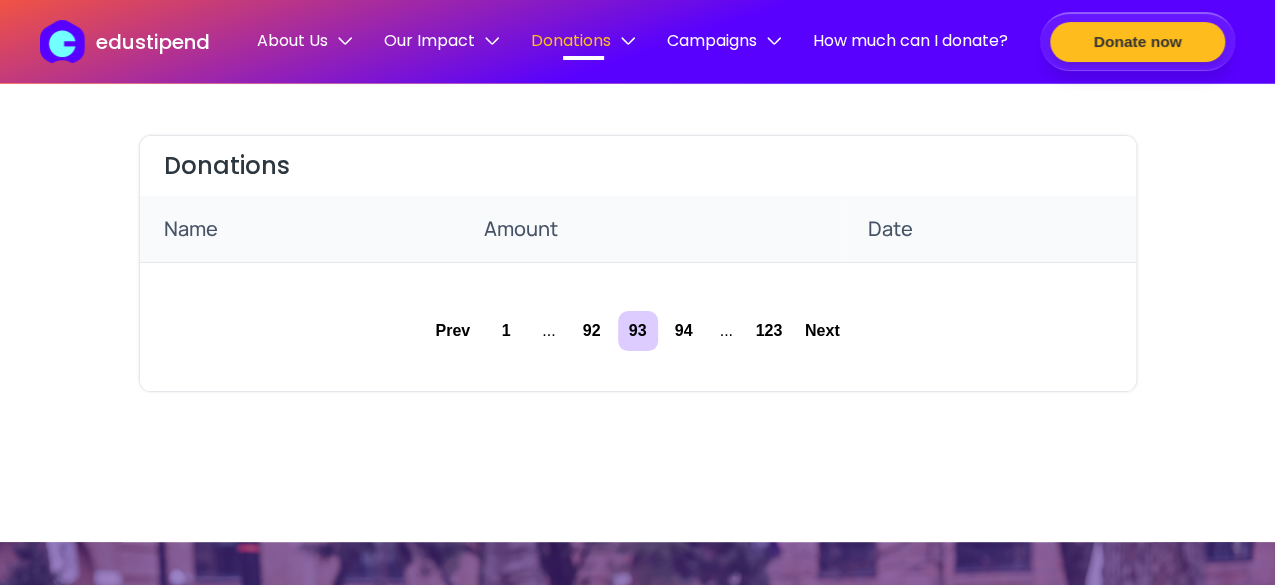 click on "92" at bounding box center (592, 331) 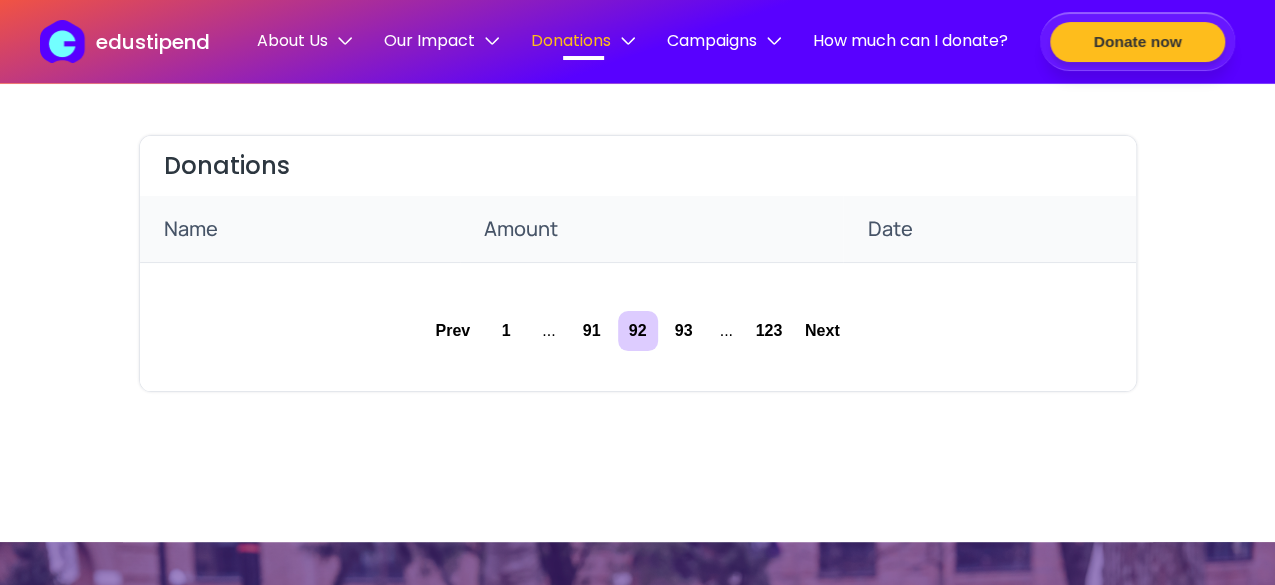 click on "91" at bounding box center [592, 331] 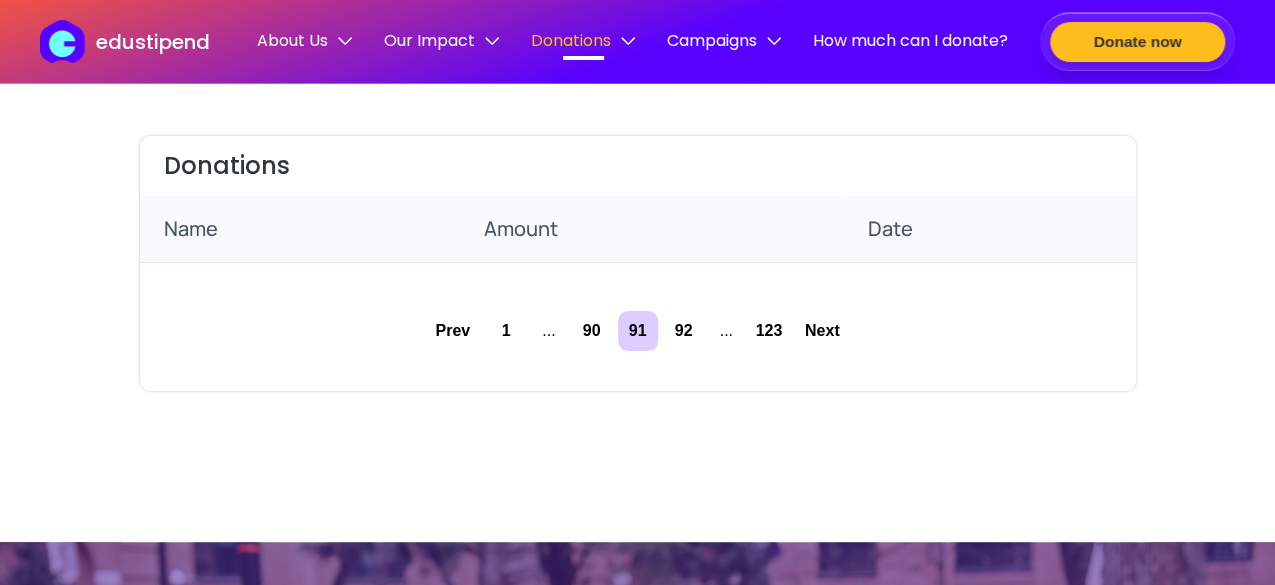 click on "90" at bounding box center [592, 331] 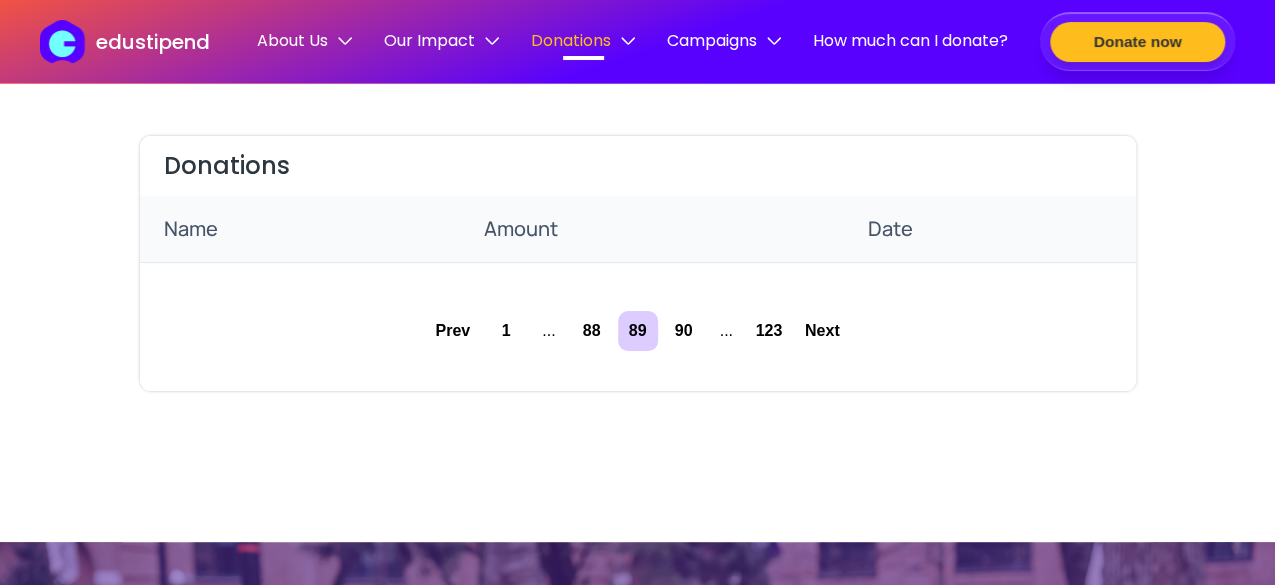click on "88" at bounding box center [592, 331] 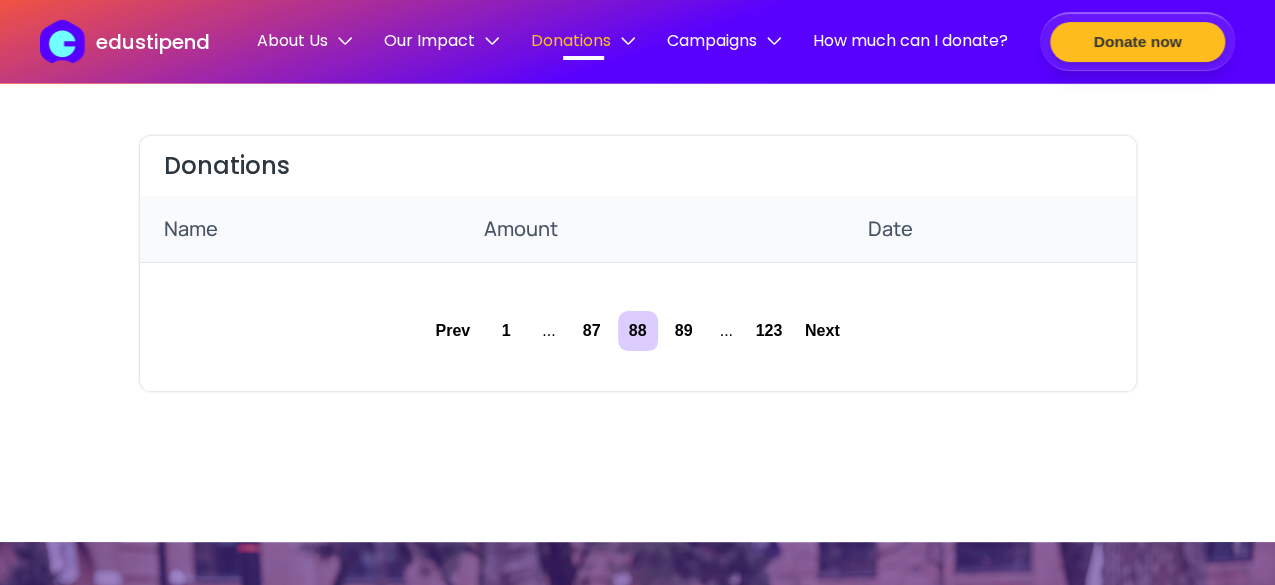 click on "87" at bounding box center (592, 331) 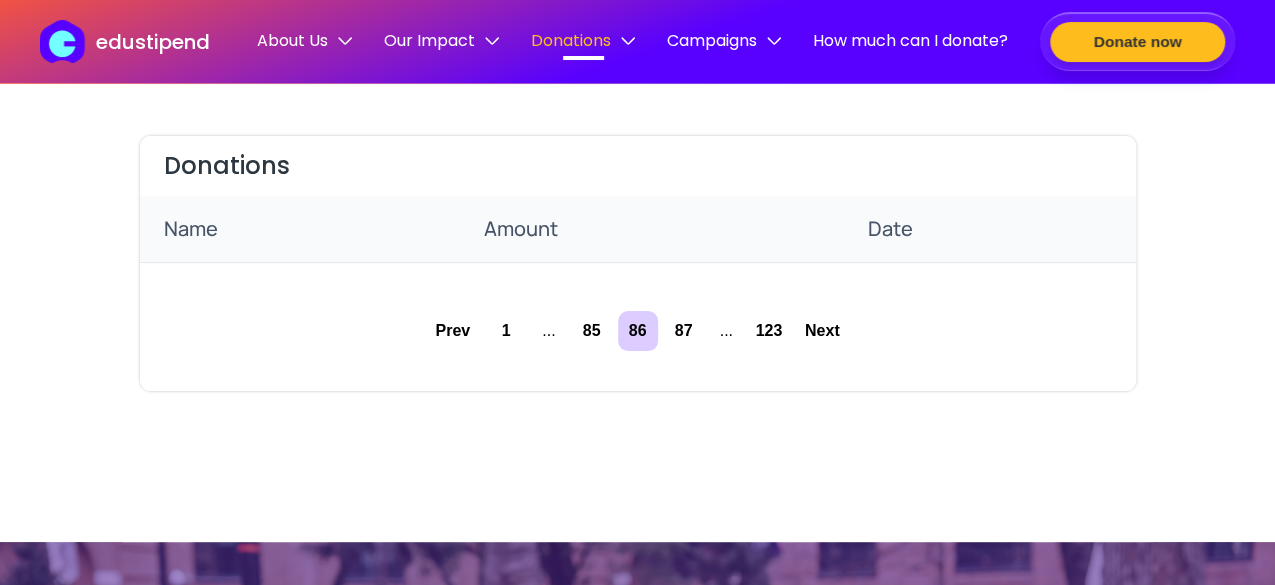 click on "85" at bounding box center (592, 331) 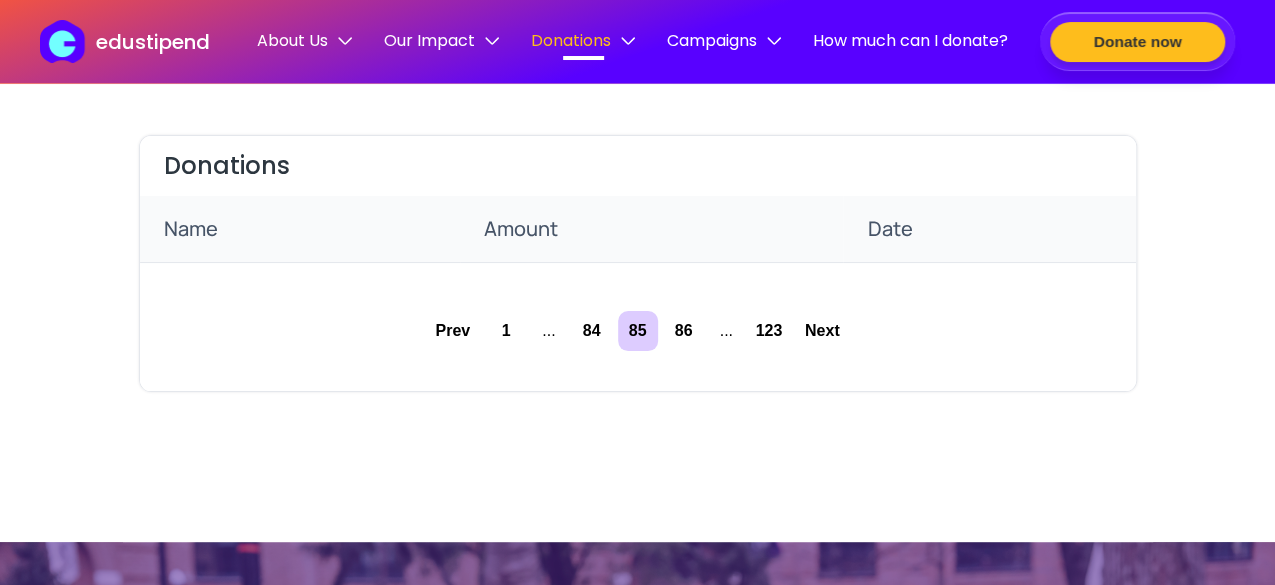 click on "84" at bounding box center [592, 331] 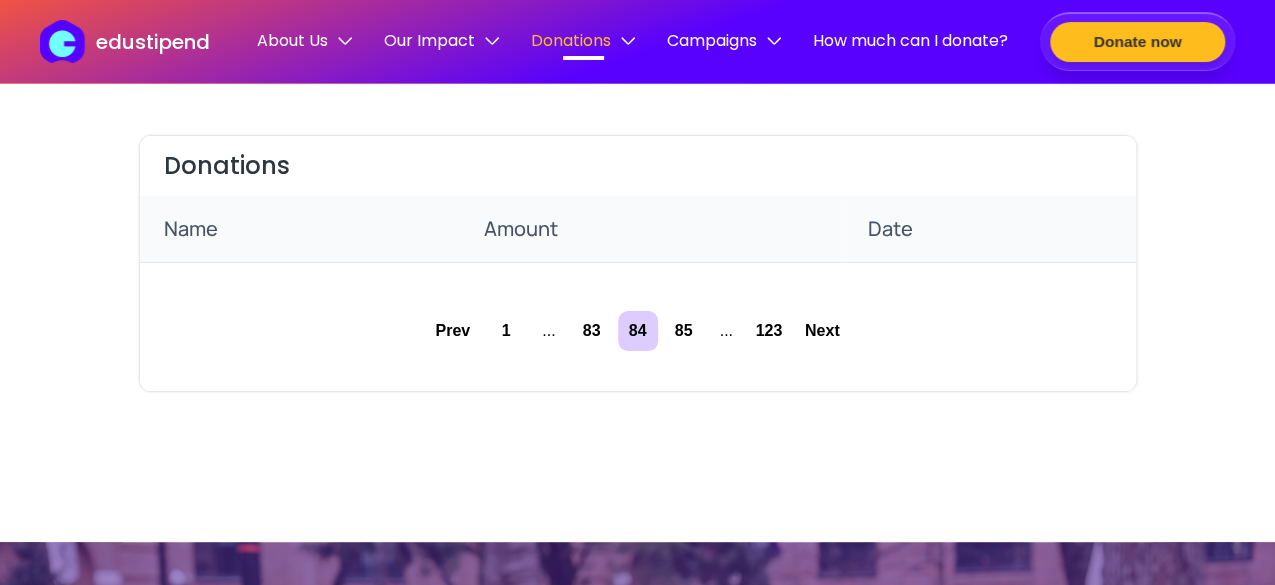 click on "83" at bounding box center (592, 331) 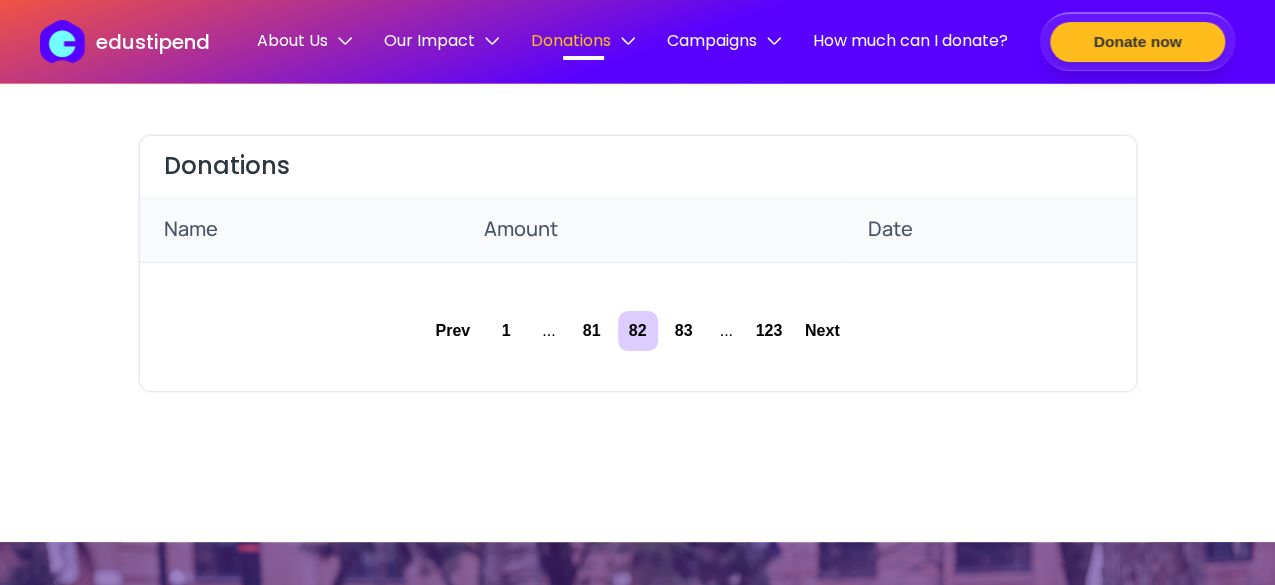click on "81" at bounding box center (592, 331) 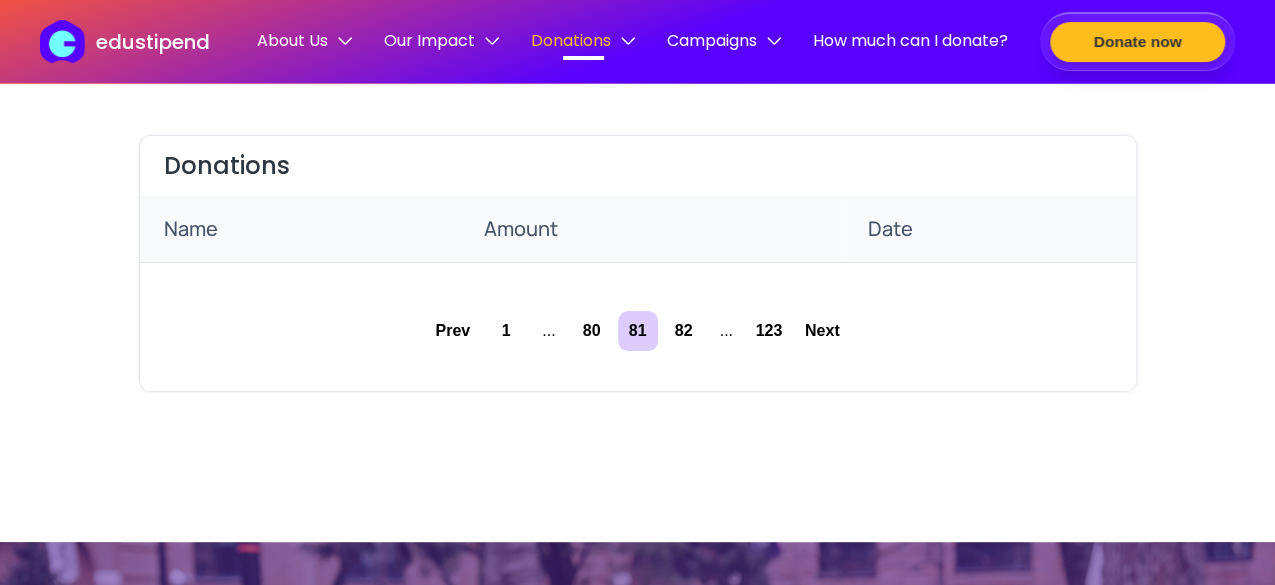 click on "80" at bounding box center (592, 331) 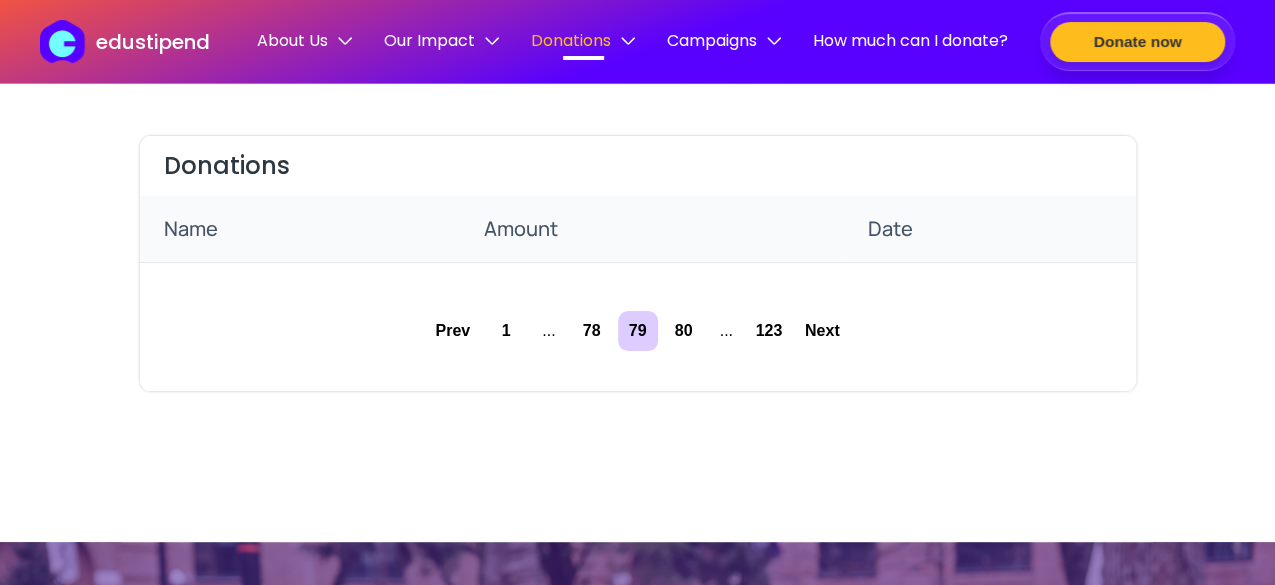 click on "78" at bounding box center [592, 331] 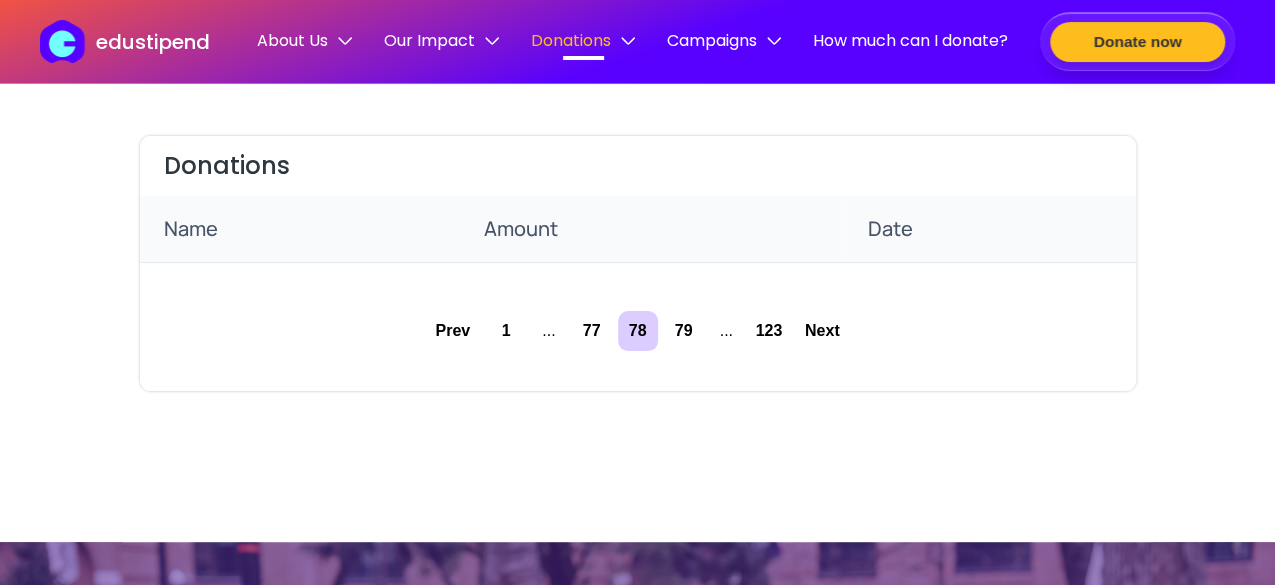 click on "77" at bounding box center [592, 331] 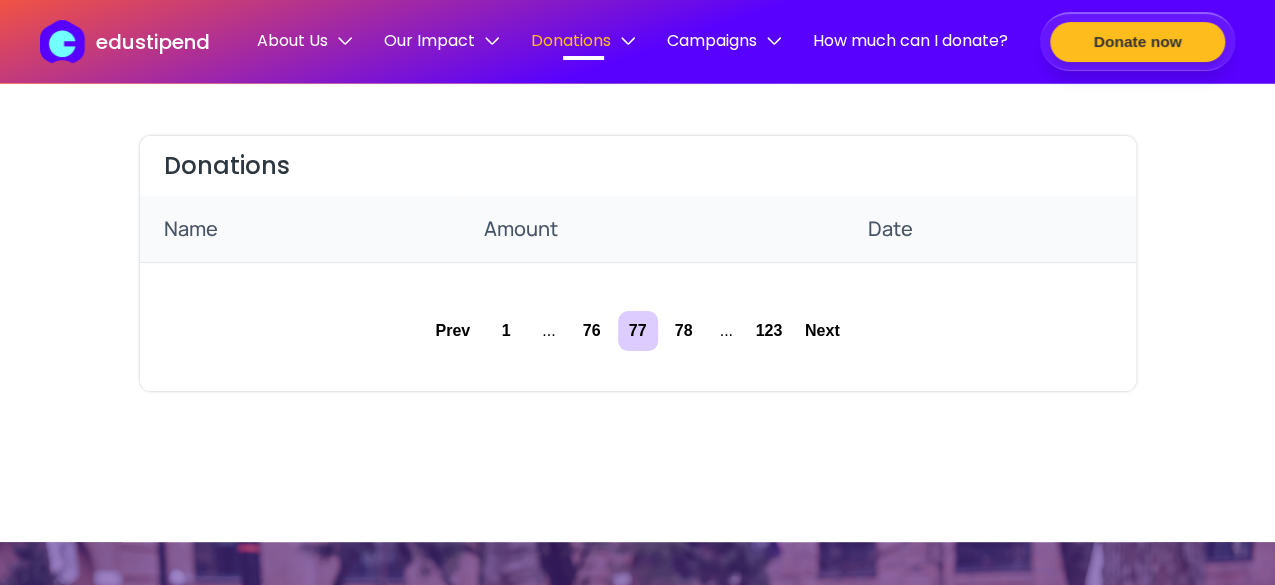 click on "76" at bounding box center [592, 331] 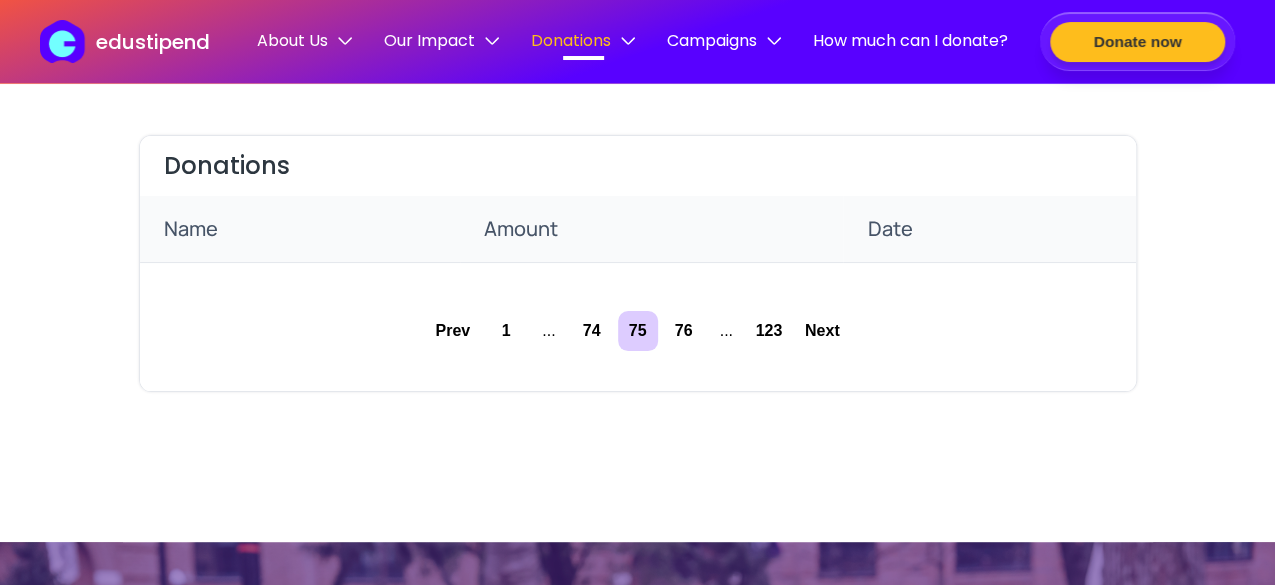 click on "74" at bounding box center [592, 331] 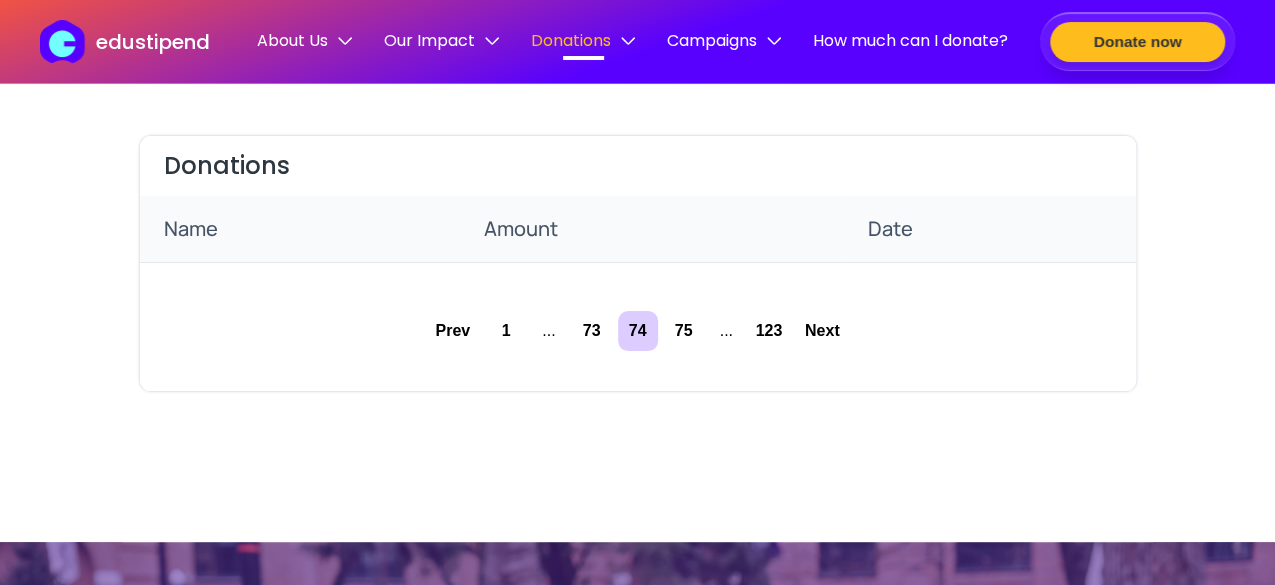 click on "73" at bounding box center (592, 331) 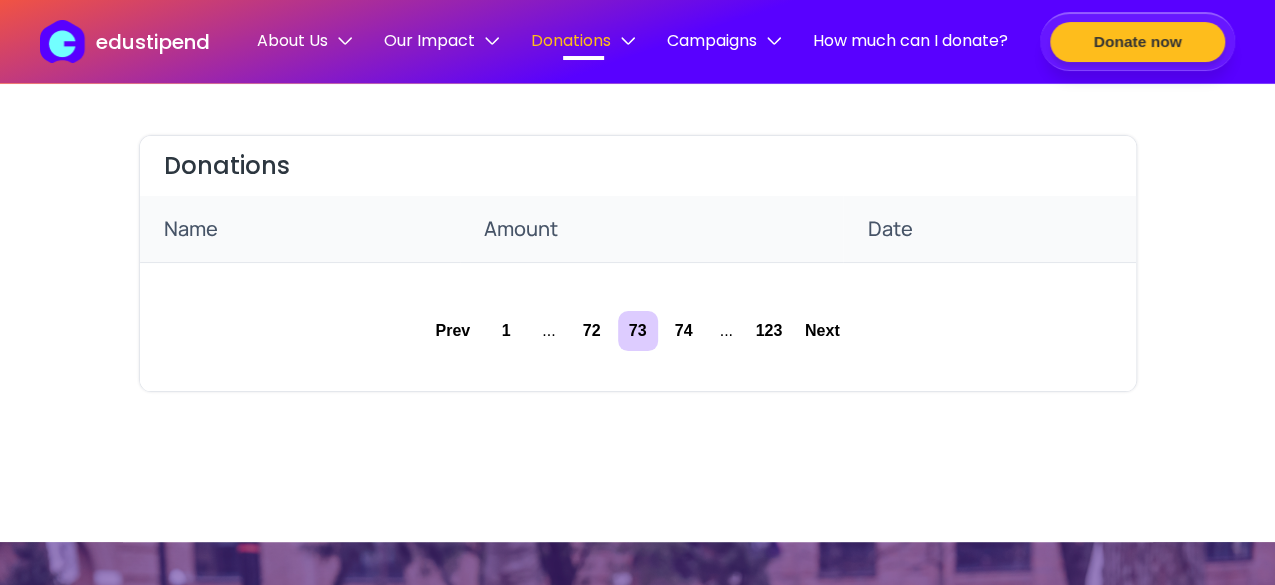 click on "72" at bounding box center (592, 331) 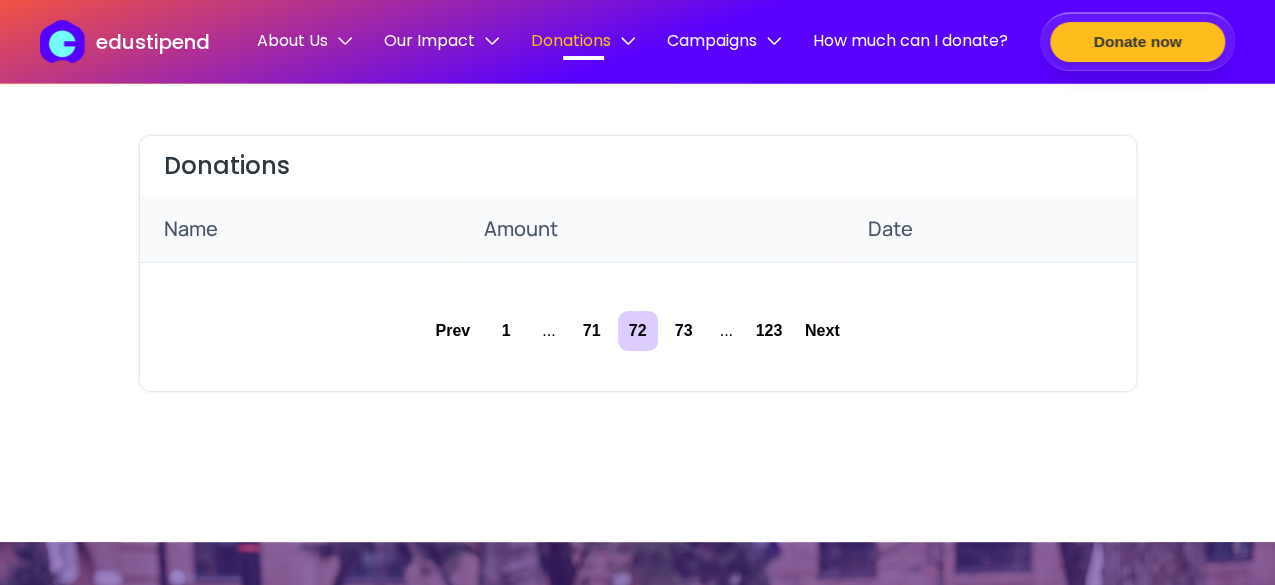 click on "71" at bounding box center [592, 331] 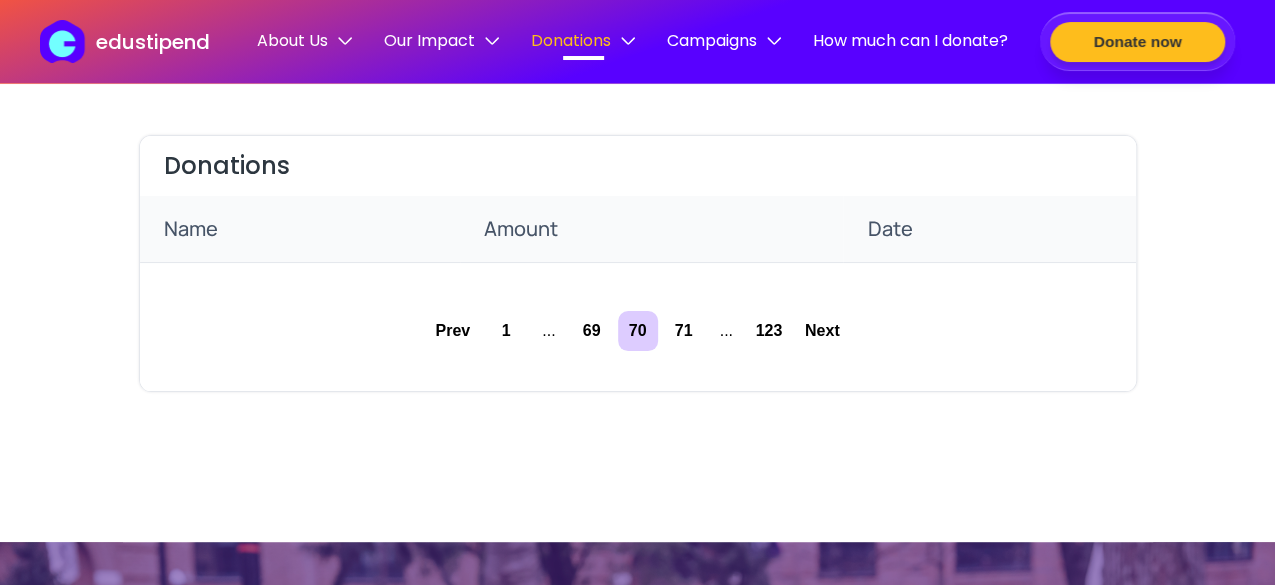click on "69" at bounding box center (592, 331) 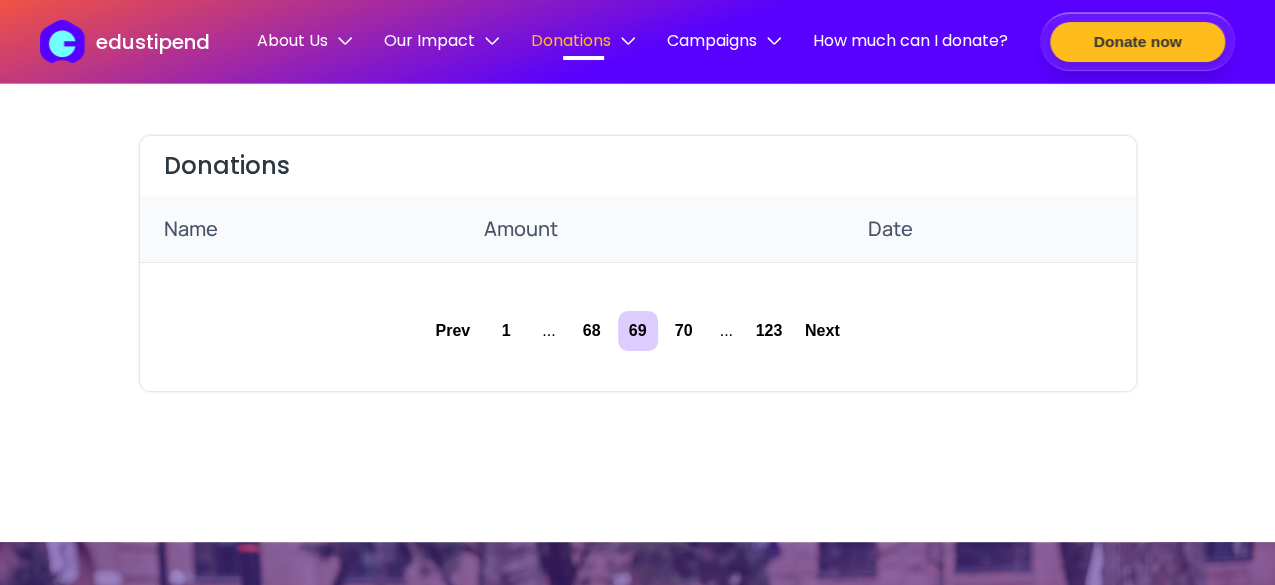 click on "68" at bounding box center [592, 331] 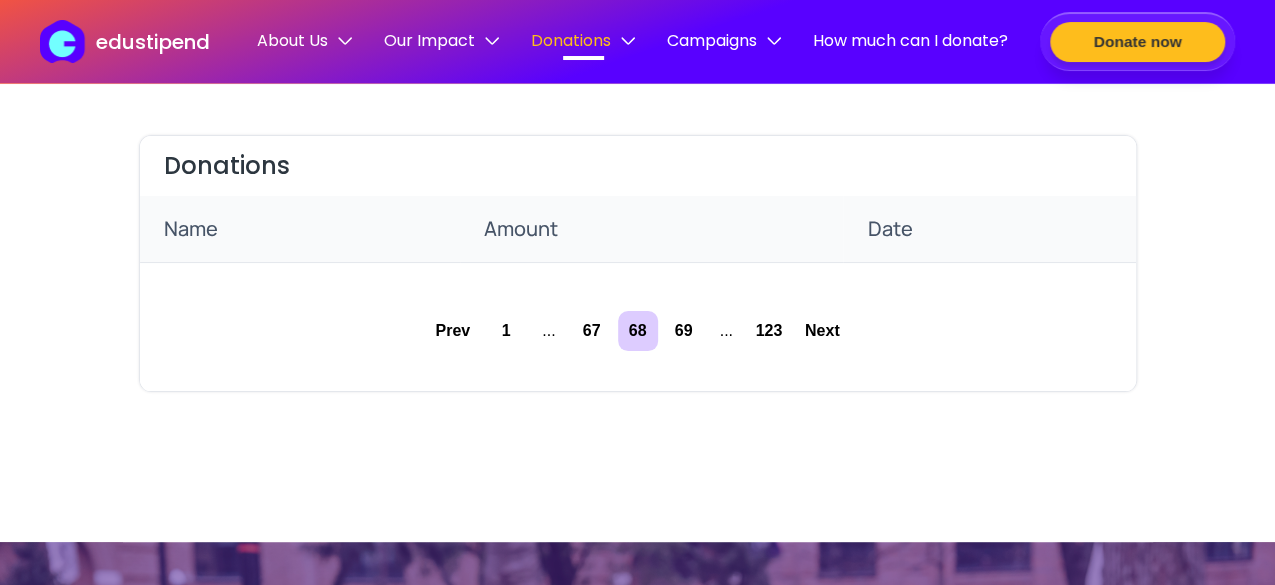 click on "67" at bounding box center (592, 331) 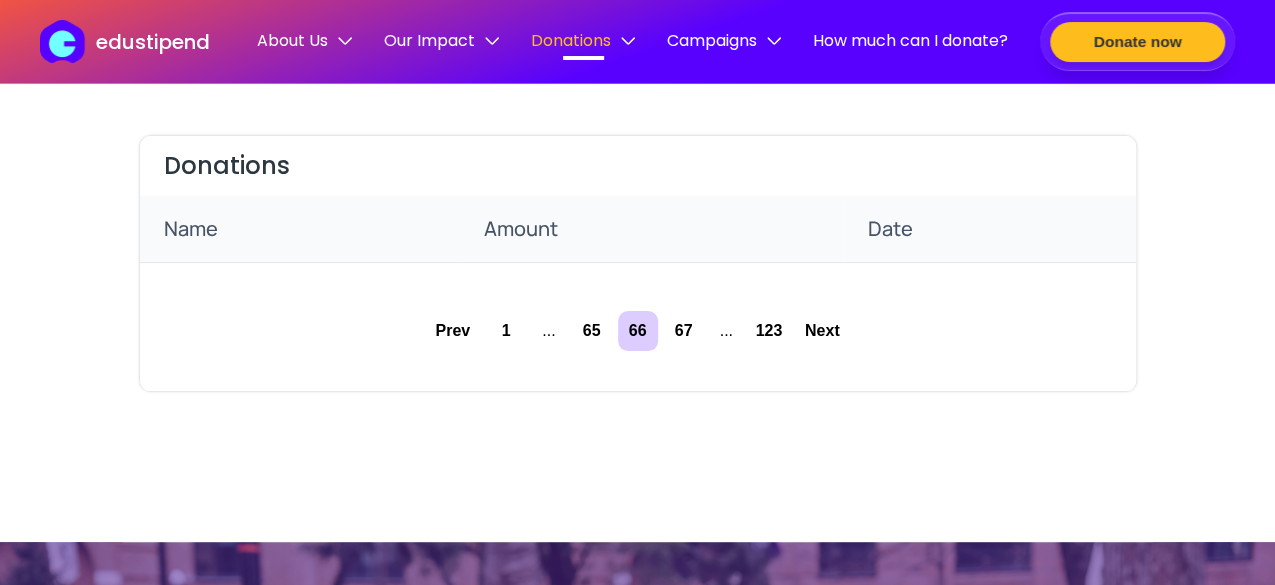 click on "65" at bounding box center (592, 331) 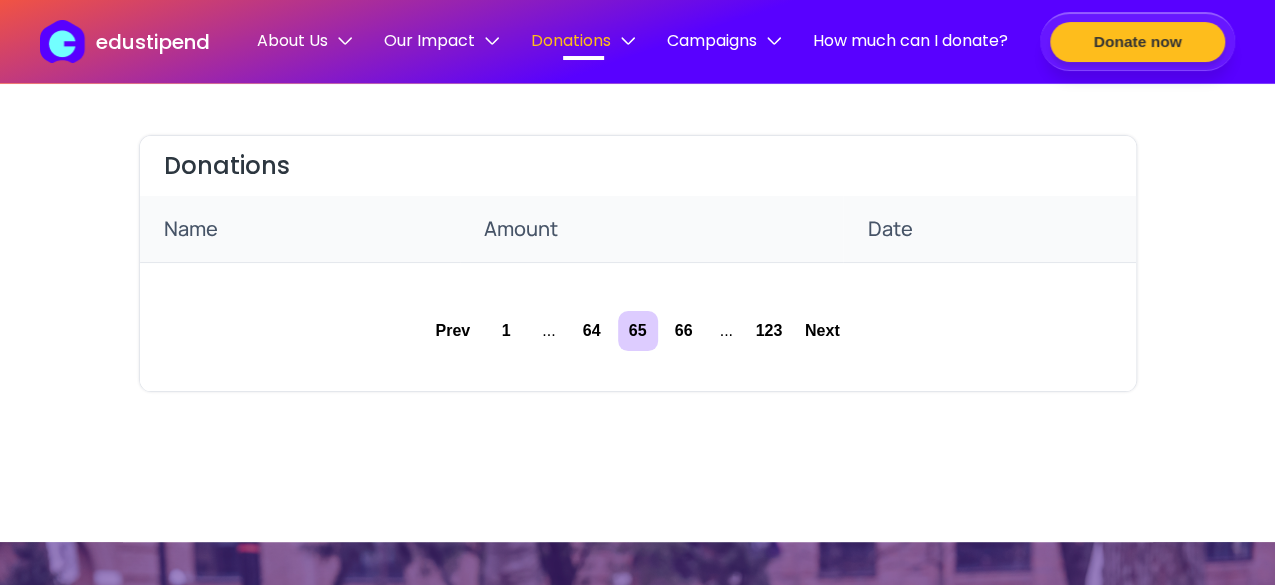 click on "64" at bounding box center [592, 331] 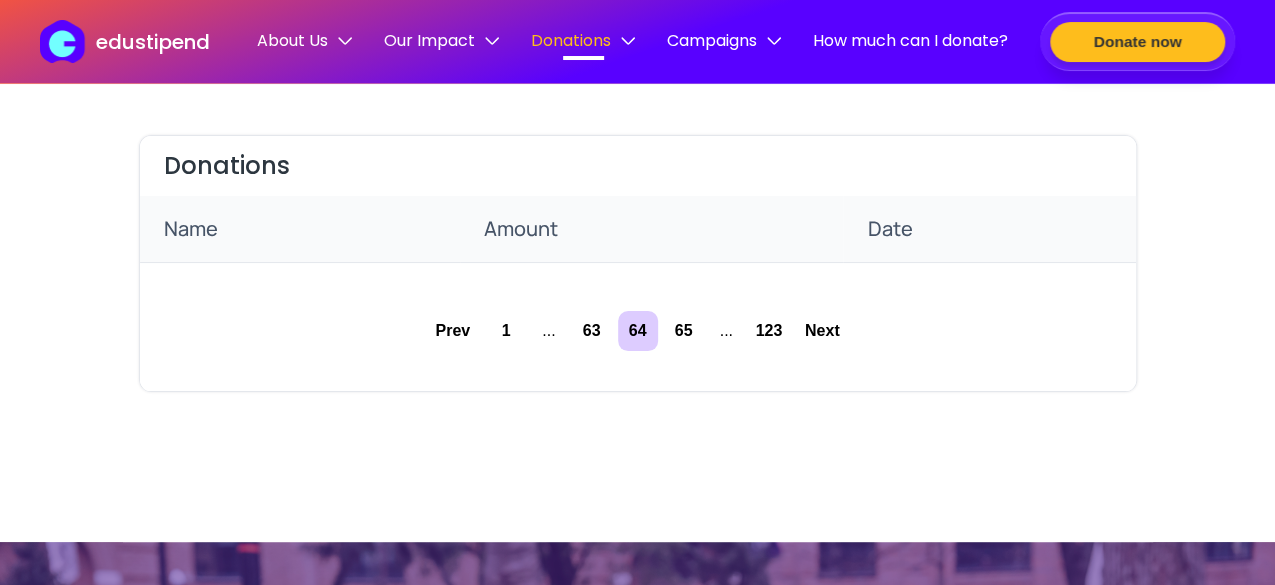 click on "63" at bounding box center (592, 331) 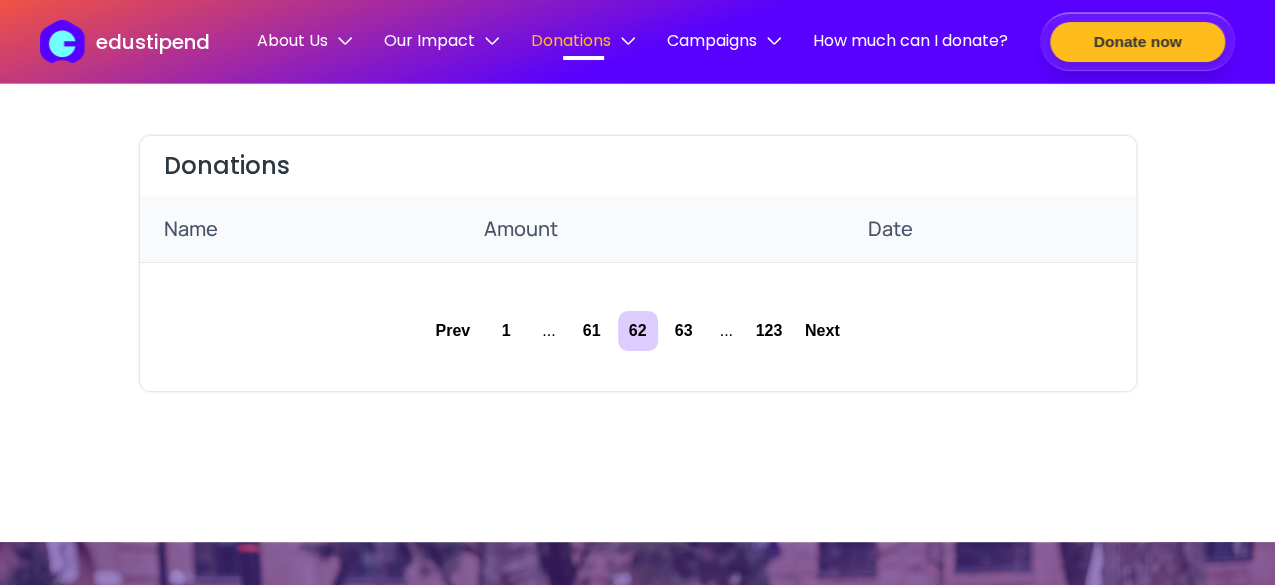 click on "61" at bounding box center (592, 331) 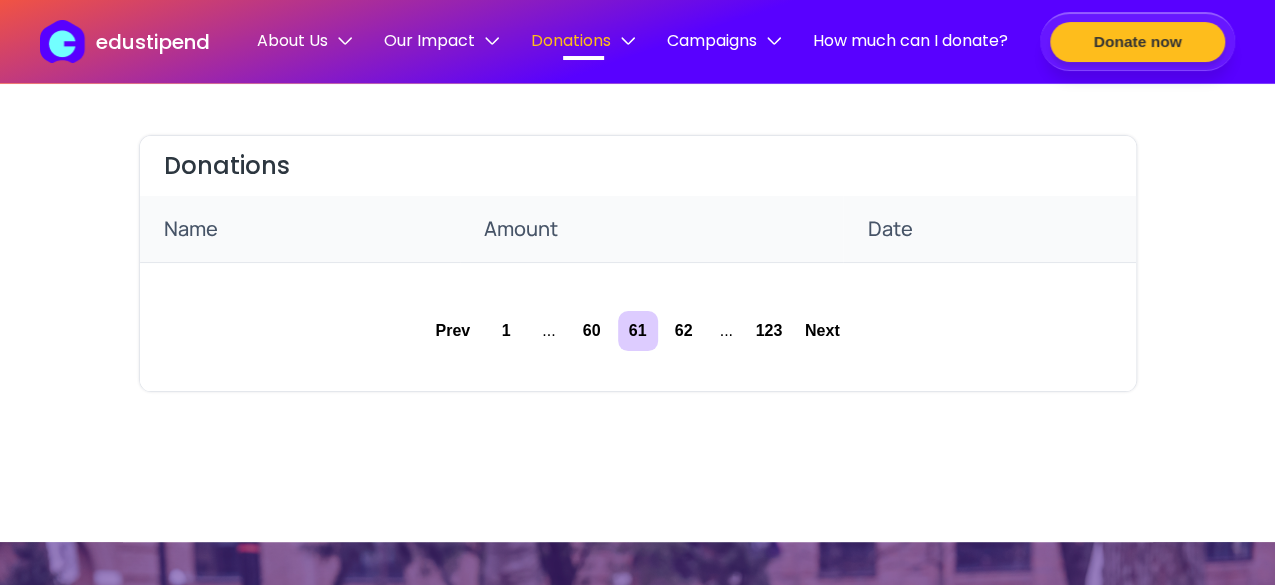click on "60" at bounding box center [592, 331] 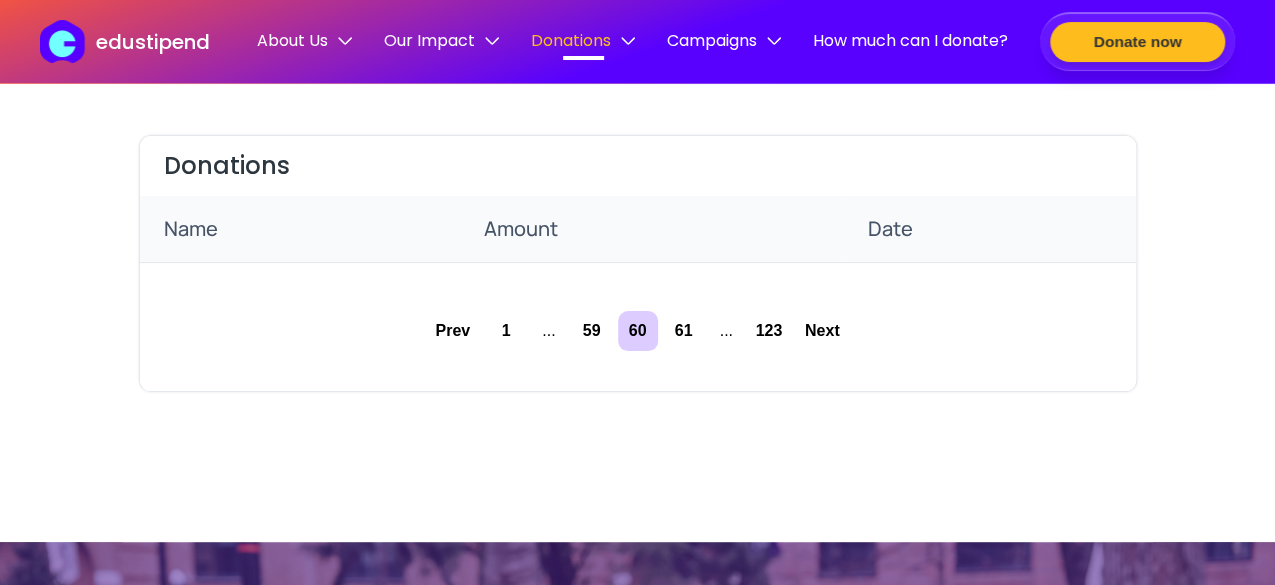 click on "59" at bounding box center (592, 331) 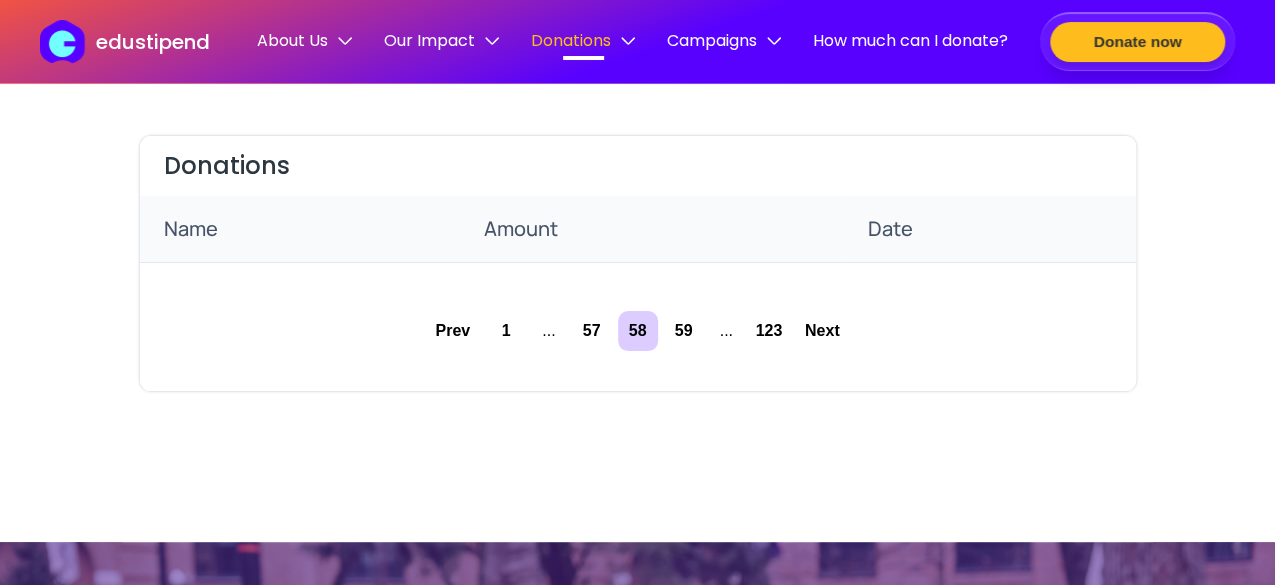 click on "57" at bounding box center (592, 331) 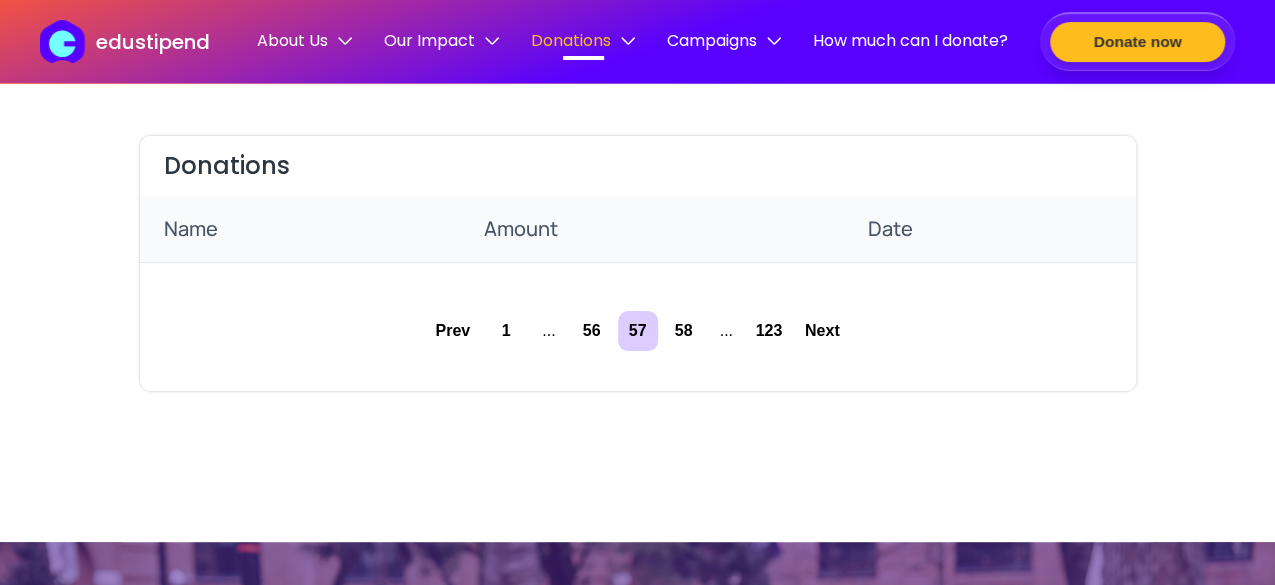 click on "56" at bounding box center (592, 331) 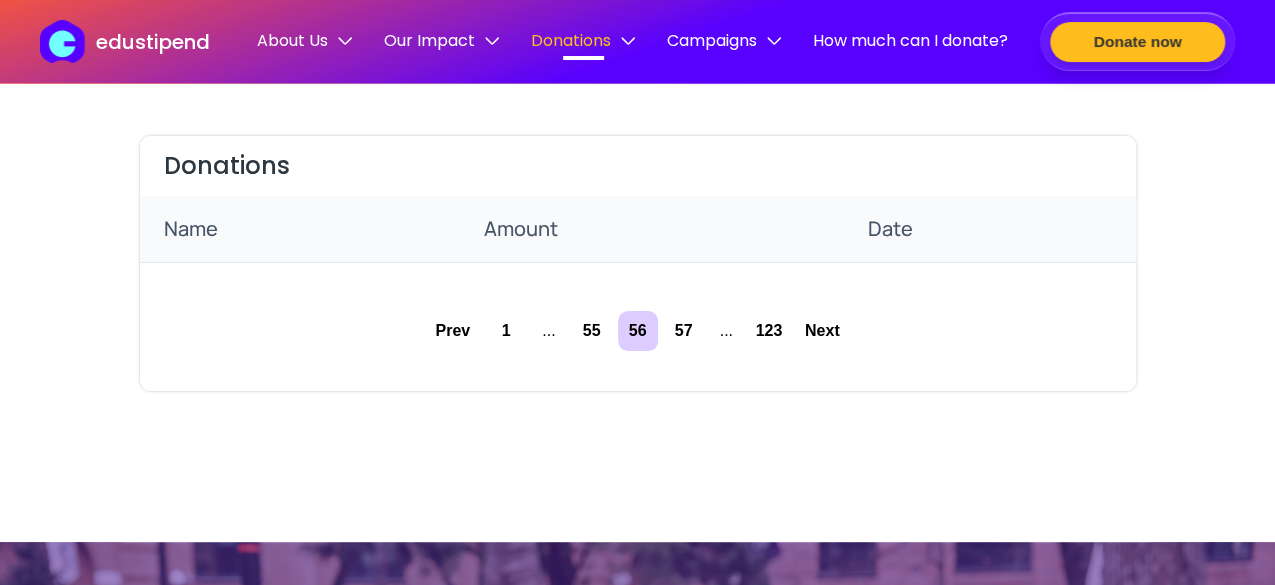 click on "55" at bounding box center [592, 331] 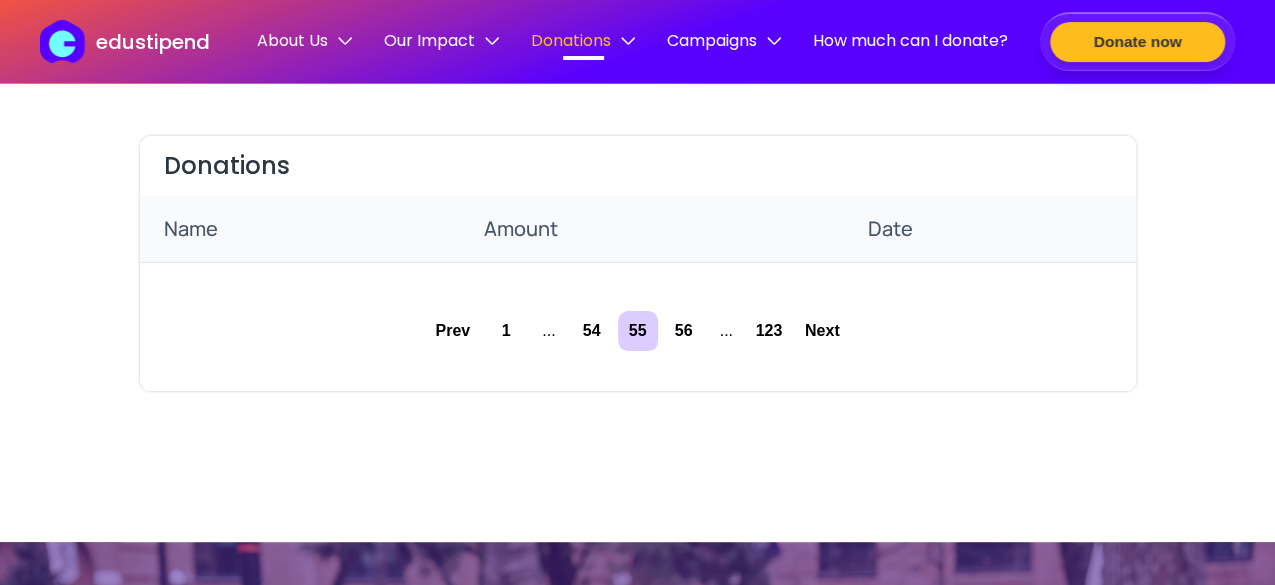 click on "54" at bounding box center (592, 331) 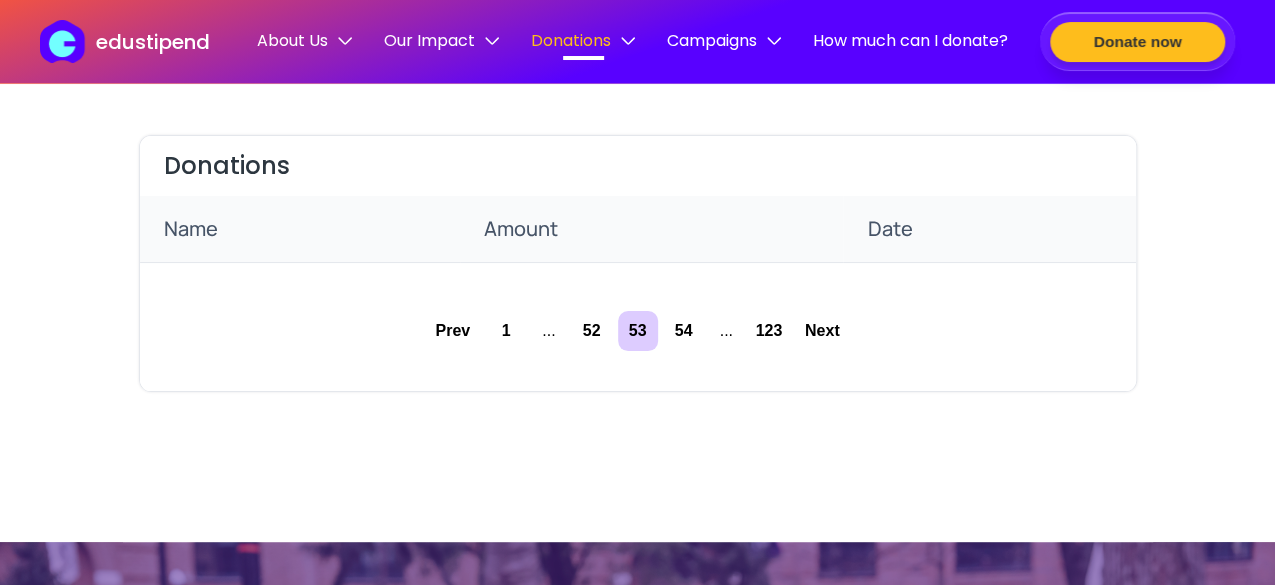 click on "52" at bounding box center [592, 331] 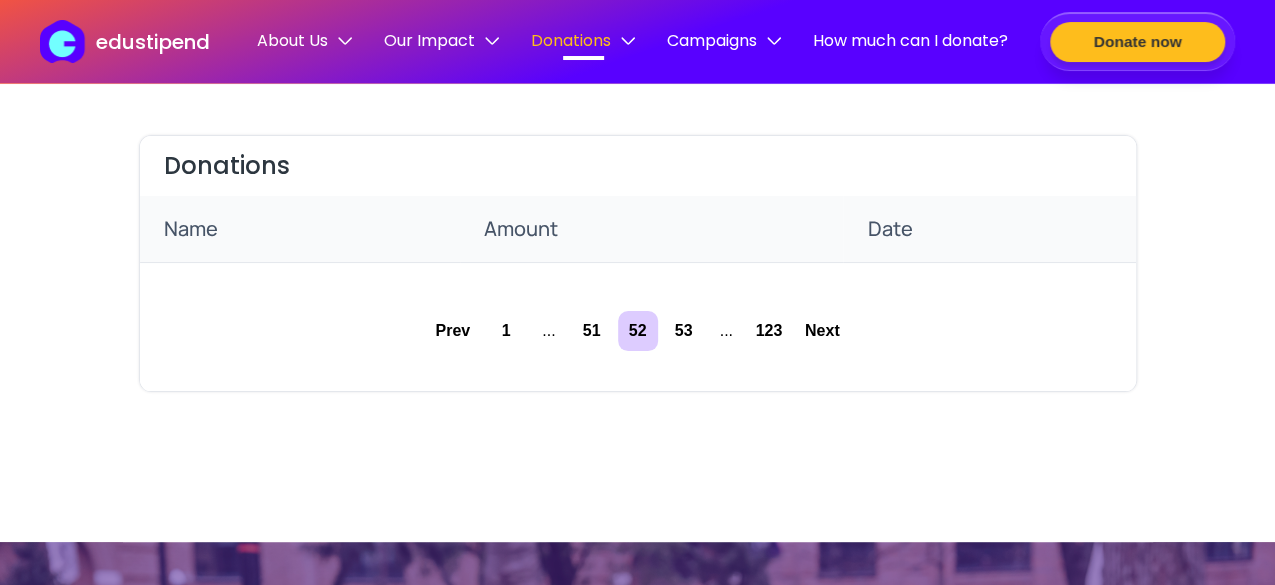 click on "51" at bounding box center (592, 331) 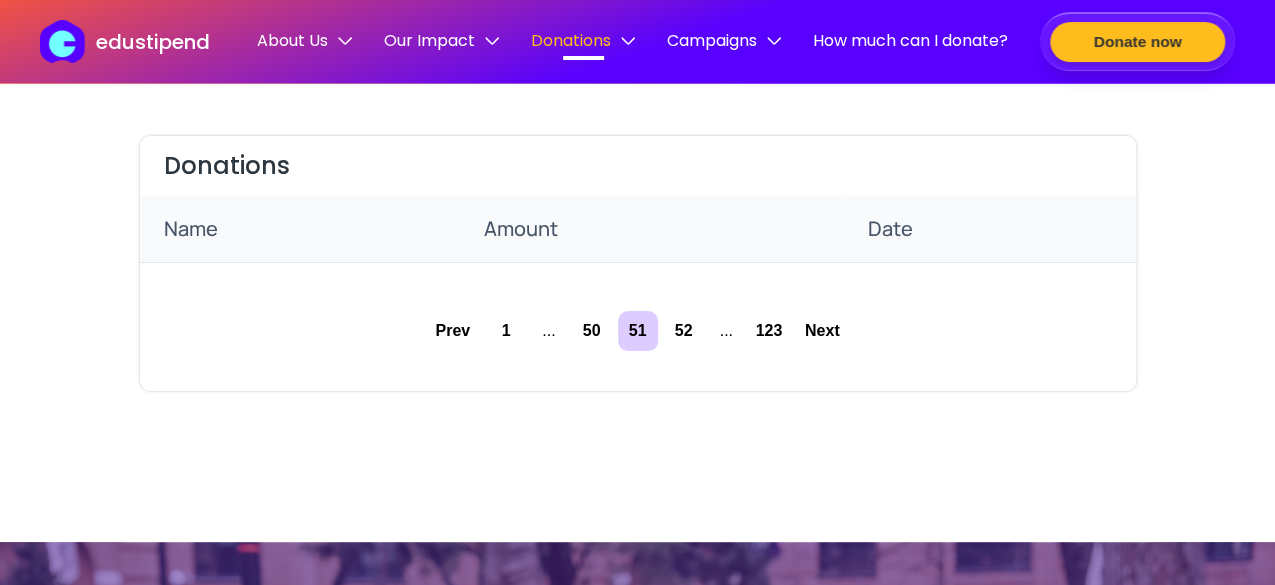 click on "50" at bounding box center (592, 331) 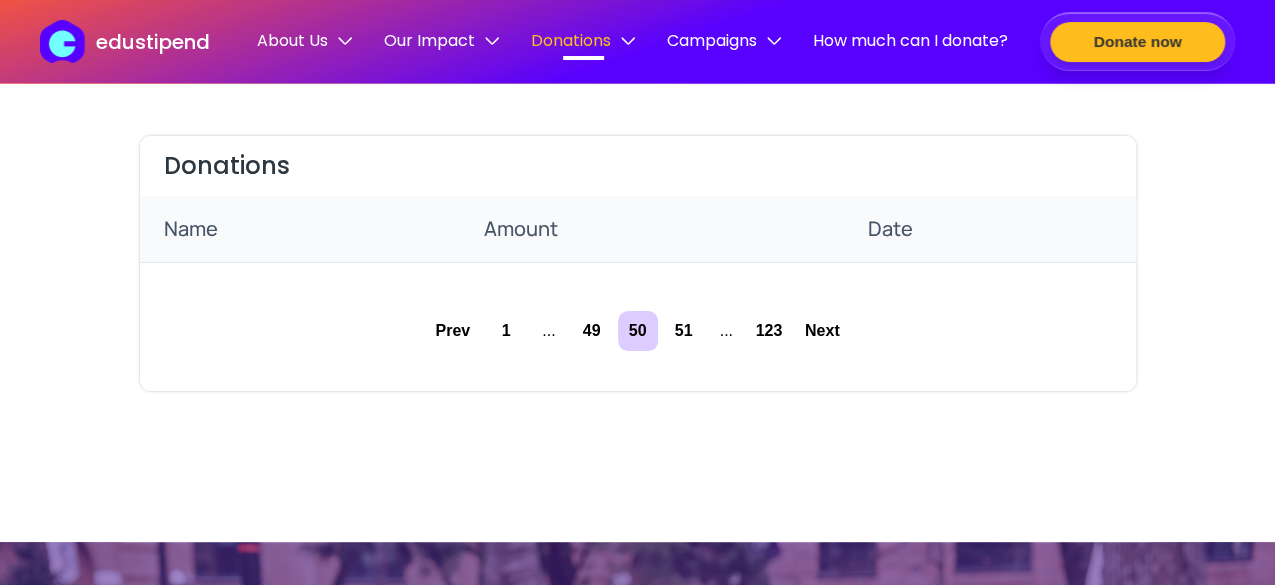 click on "49" at bounding box center [592, 331] 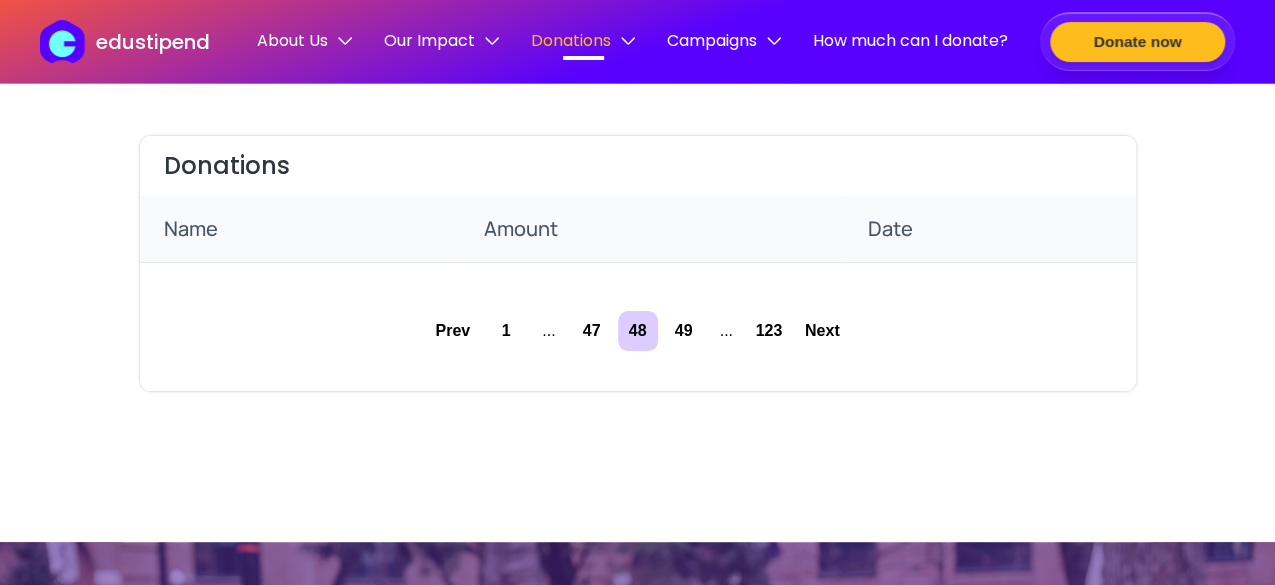 click on "47" at bounding box center (592, 331) 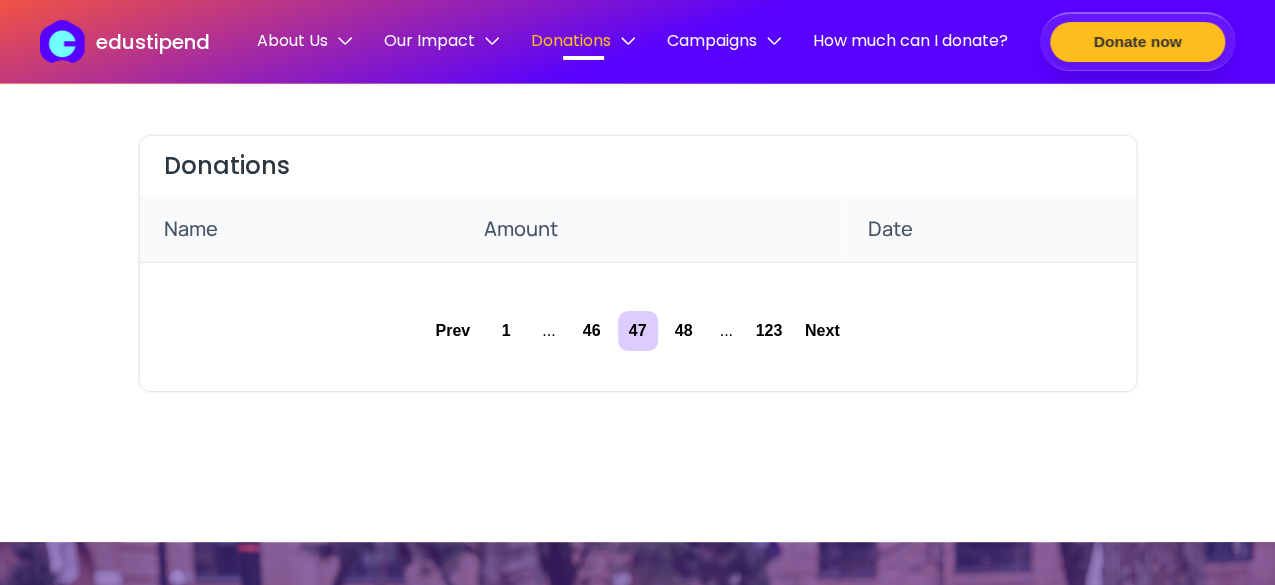 click on "46" at bounding box center [592, 331] 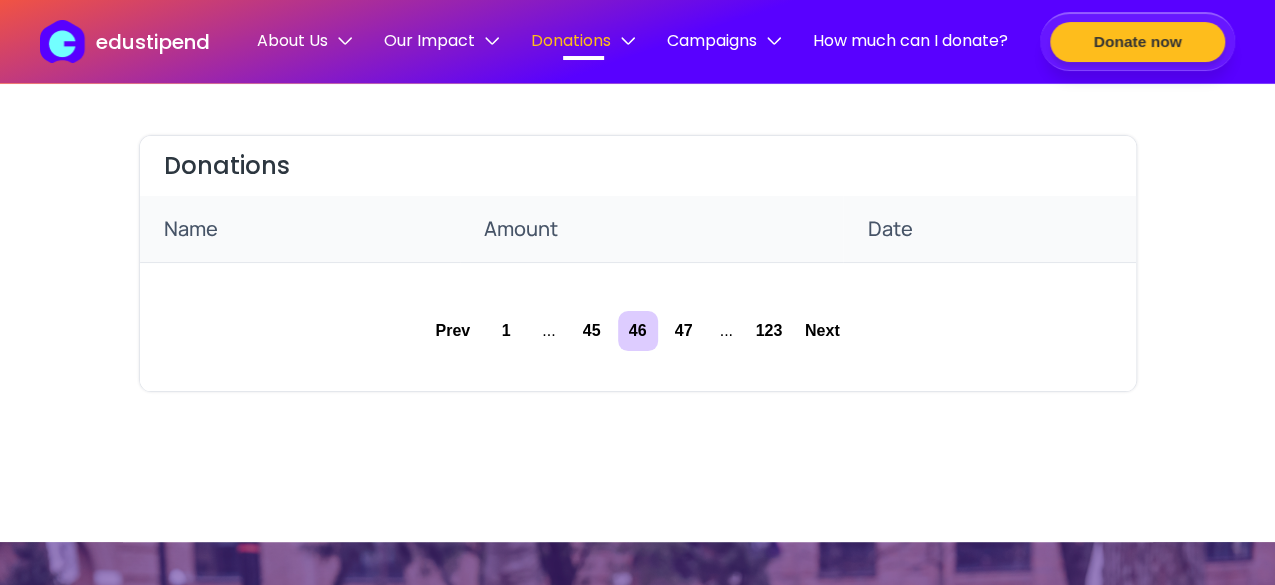 click on "45" at bounding box center (592, 331) 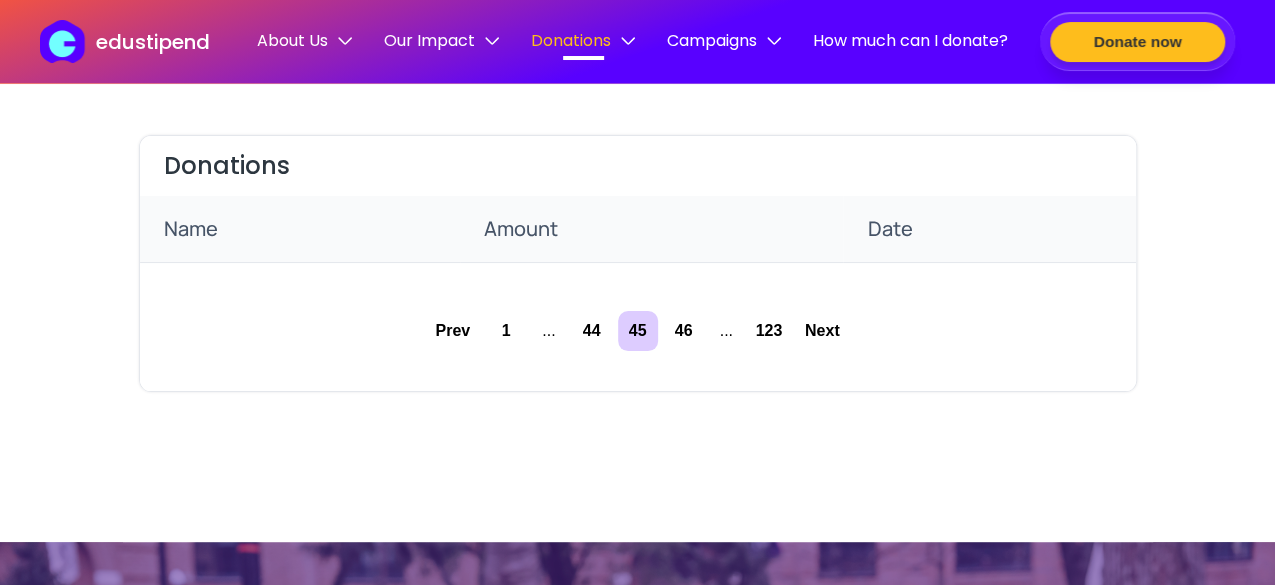 click on "44" at bounding box center (592, 331) 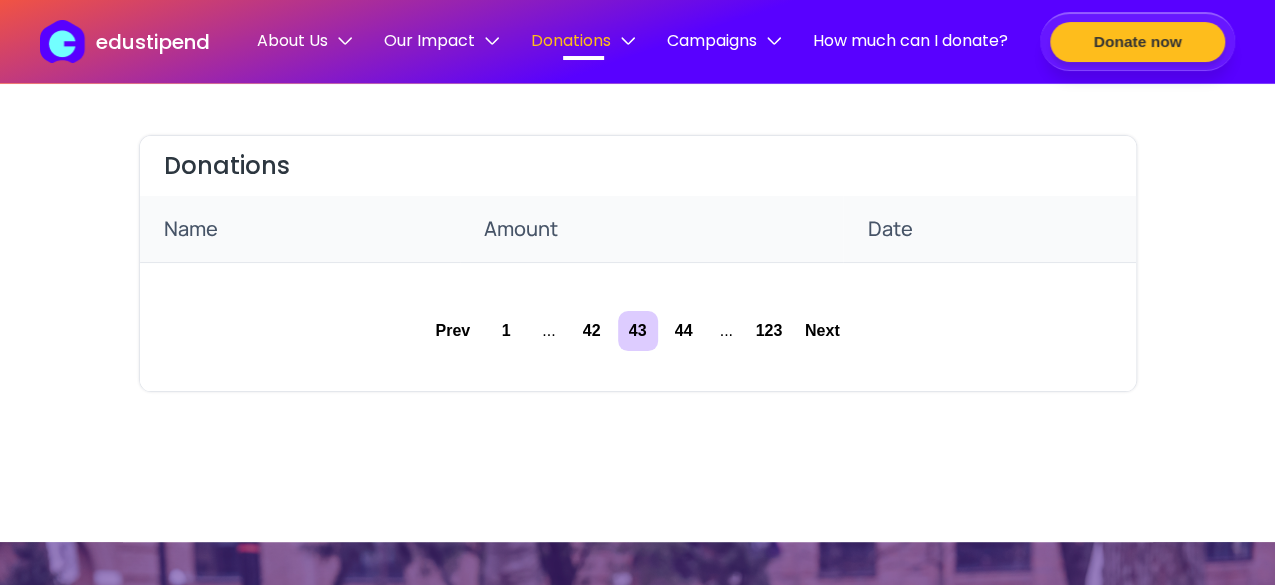 click on "42" at bounding box center (592, 331) 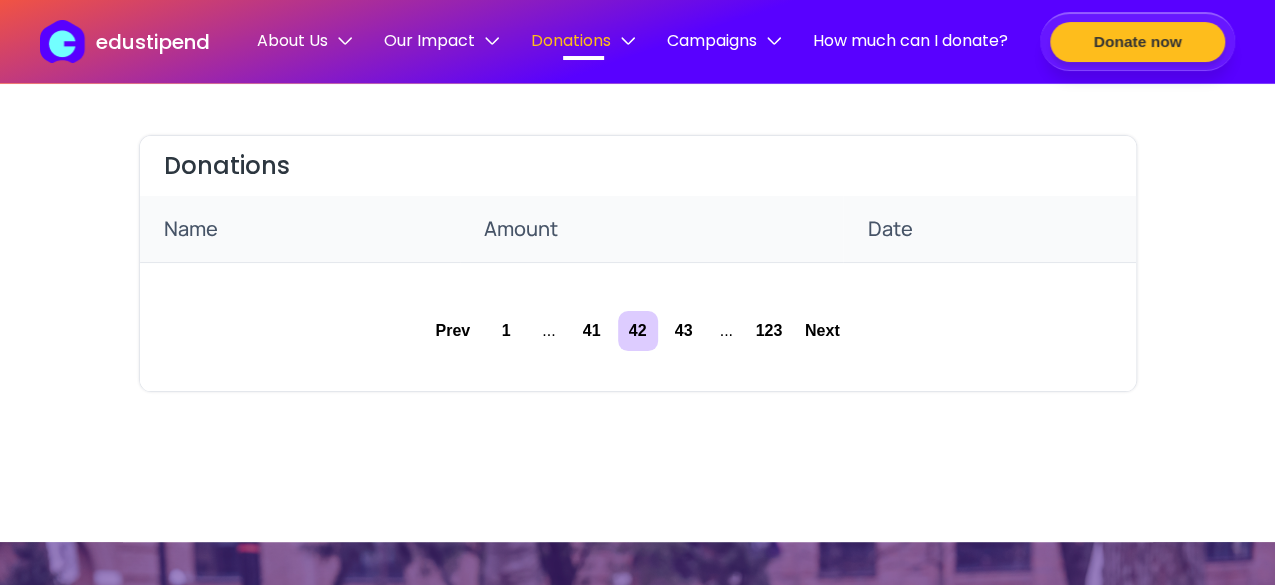 click on "41" at bounding box center [592, 331] 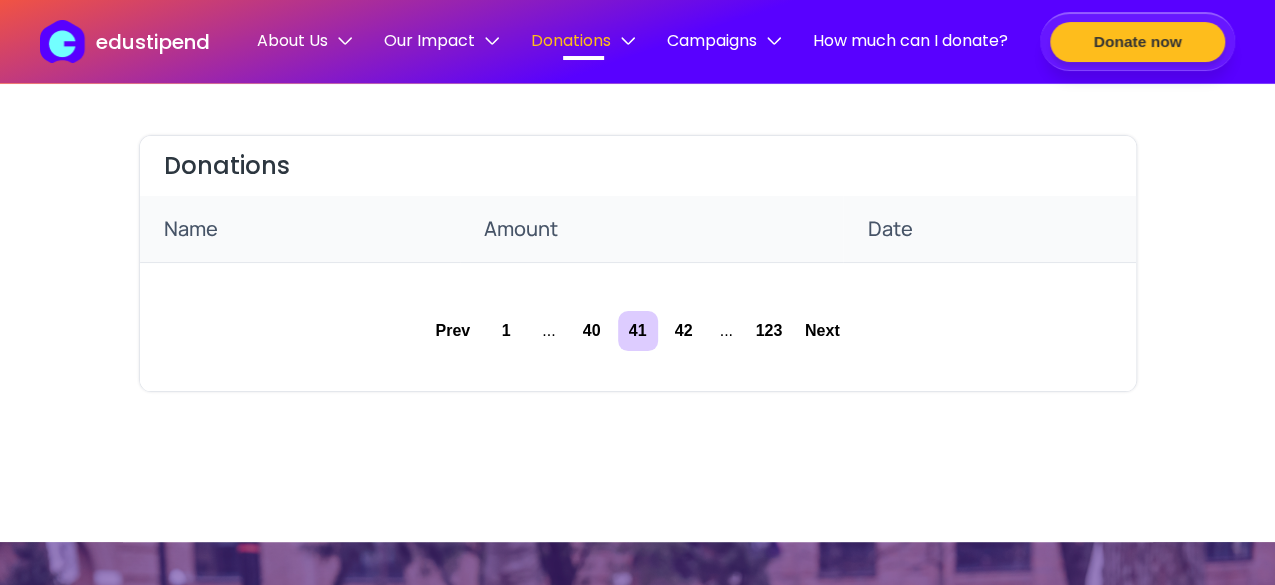 click on "40" at bounding box center [592, 331] 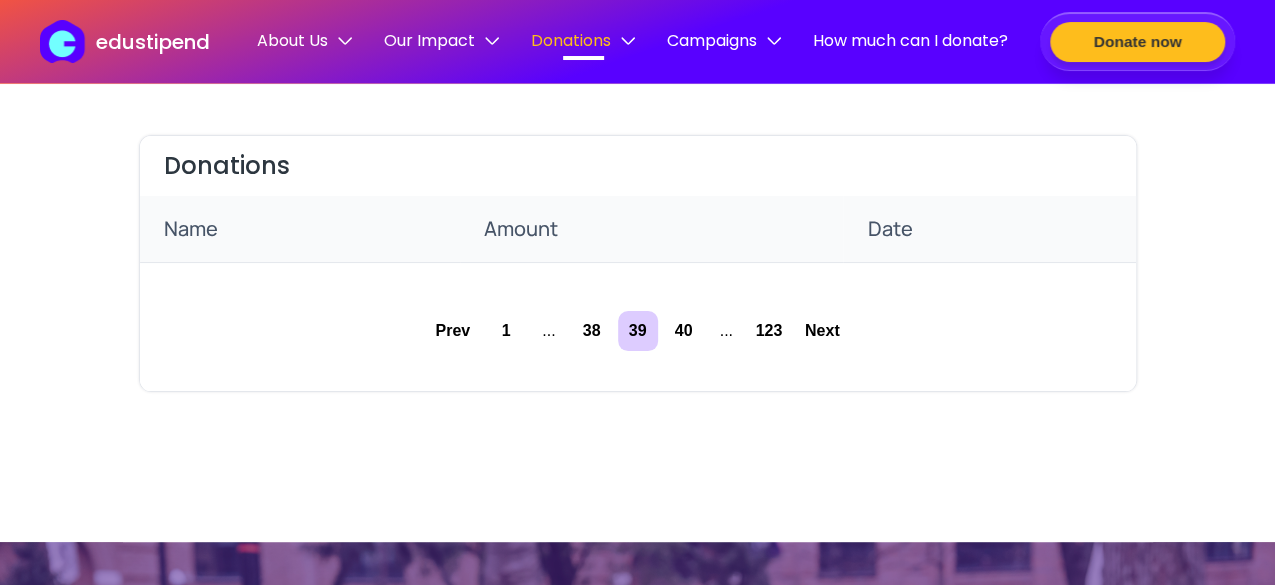 click on "38" at bounding box center (592, 331) 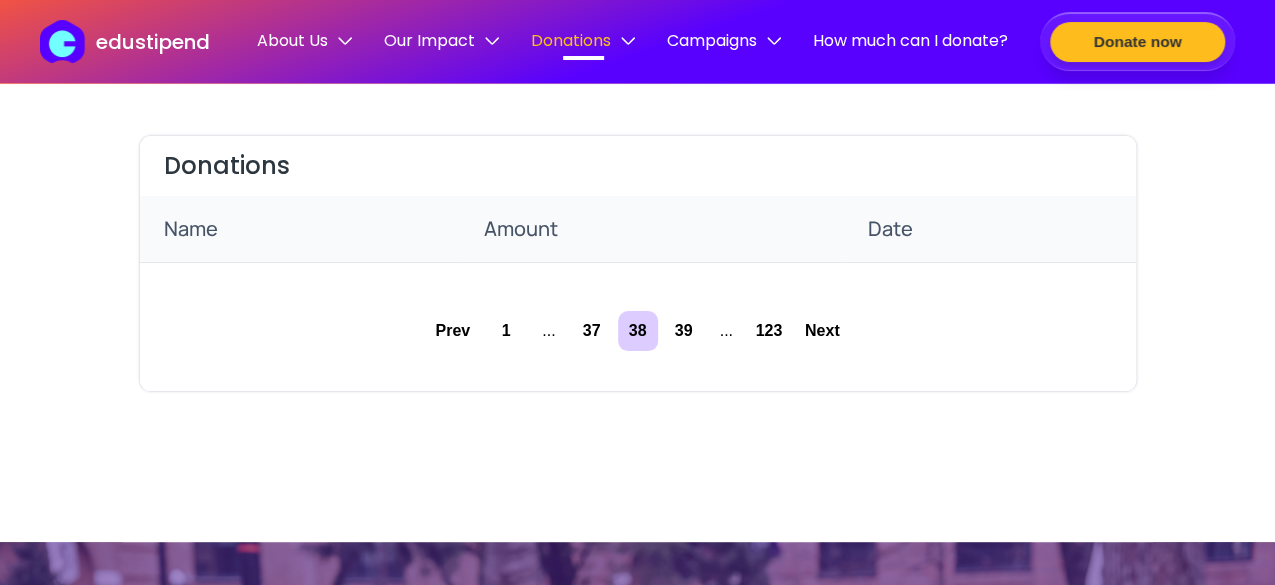 click on "37" at bounding box center [592, 331] 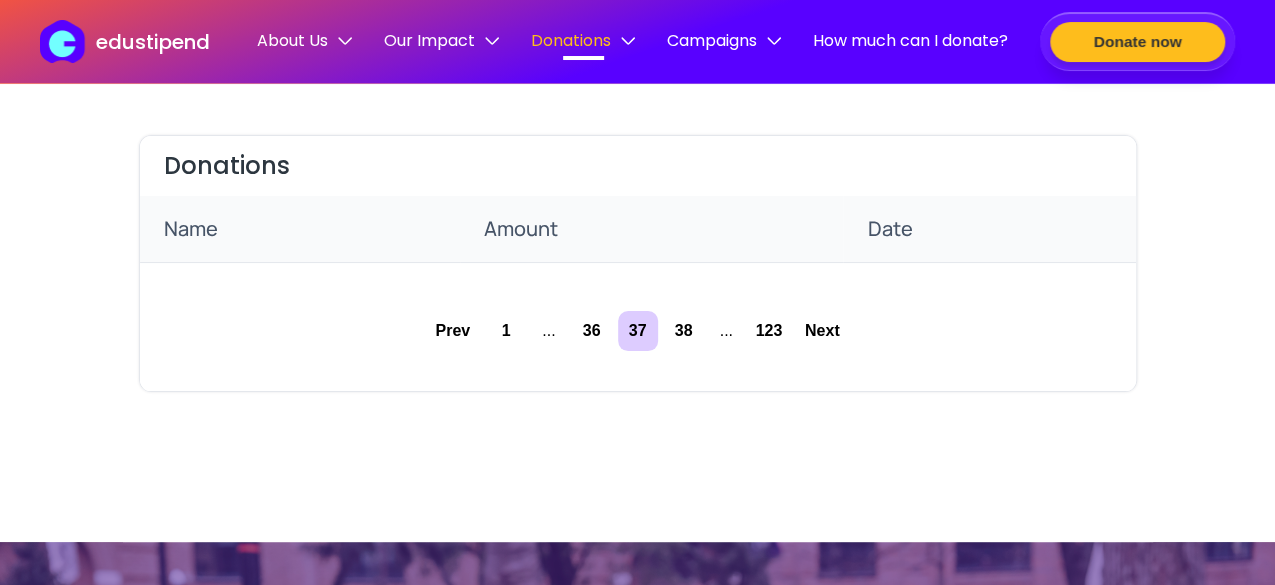 click on "36" at bounding box center (592, 331) 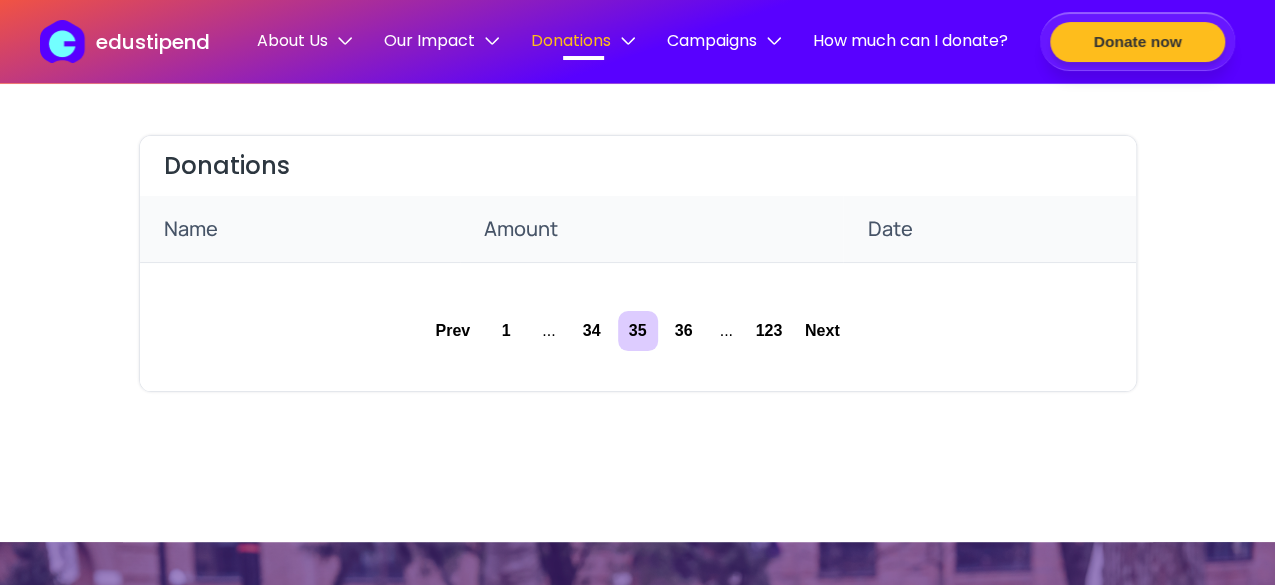 click on "34" at bounding box center (592, 331) 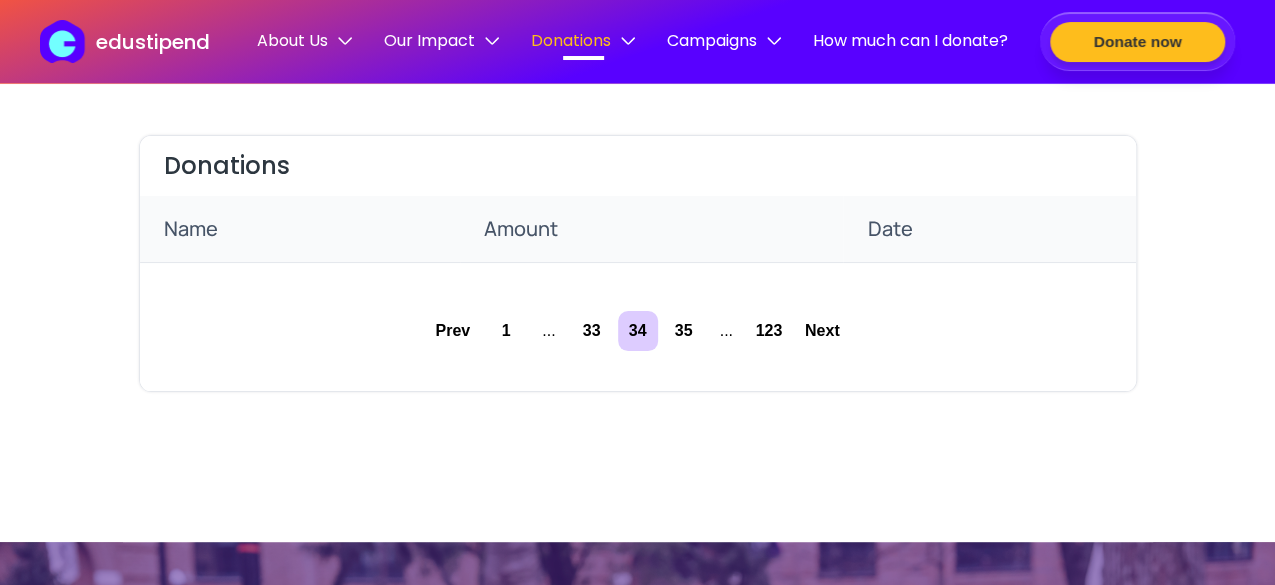 click on "33" at bounding box center (592, 331) 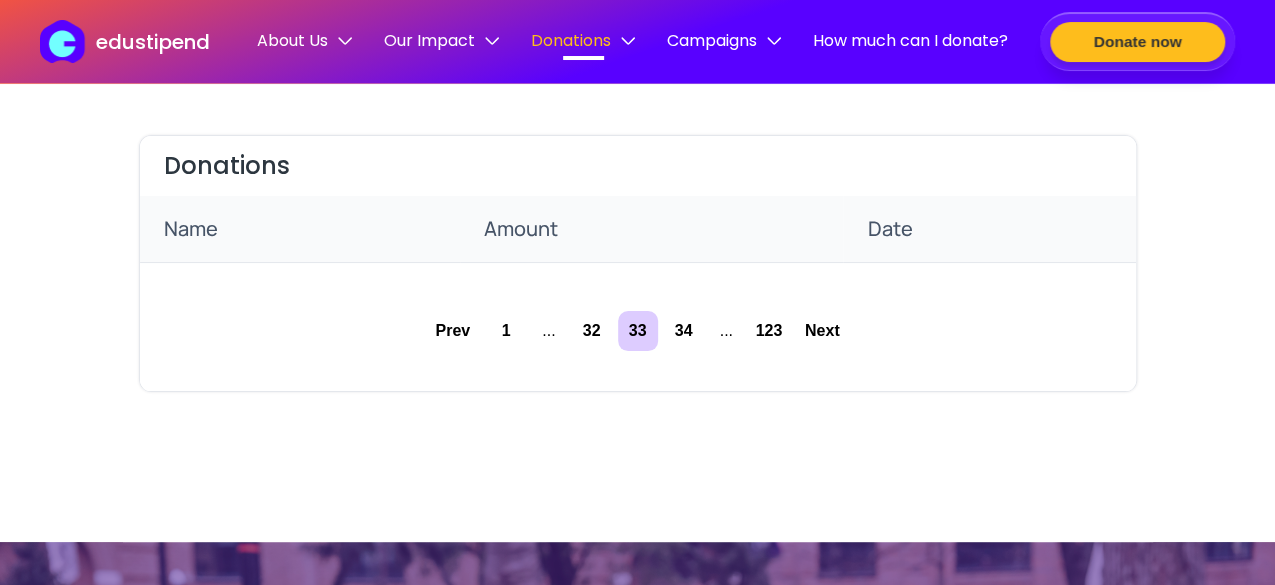 click on "32" at bounding box center [592, 331] 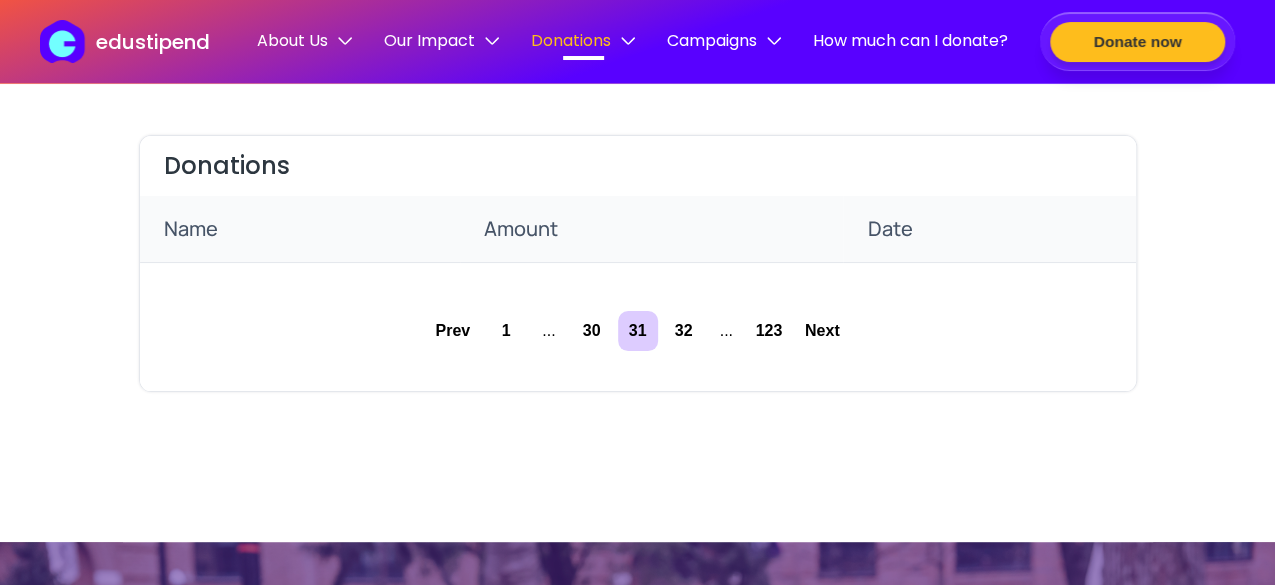 click on "30" at bounding box center [592, 331] 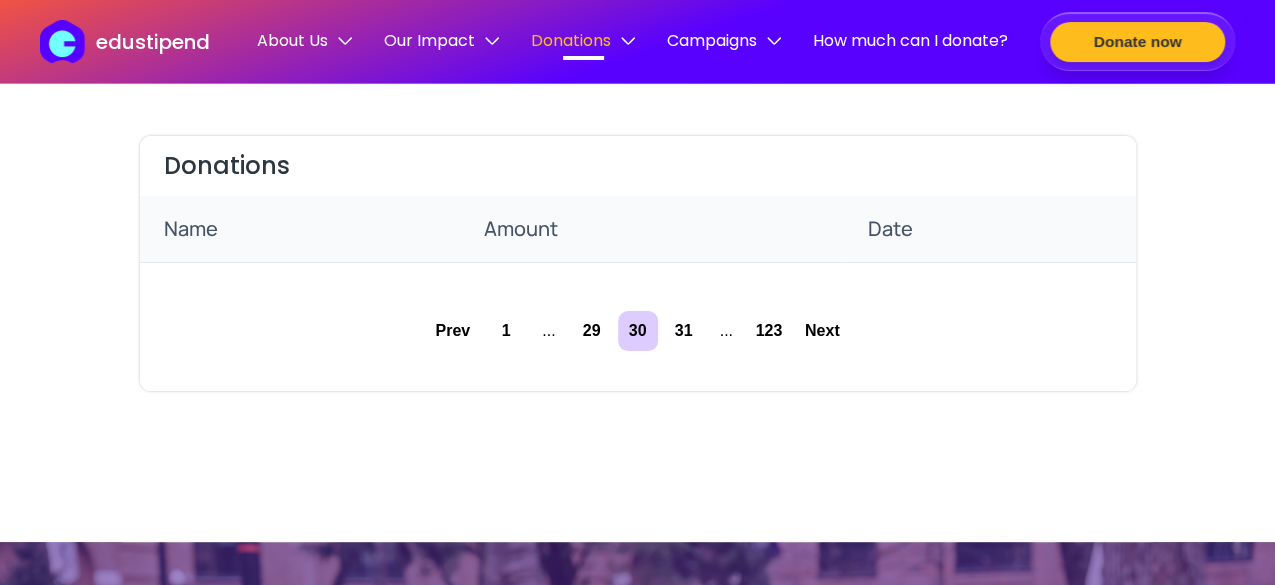 click on "29" at bounding box center (592, 331) 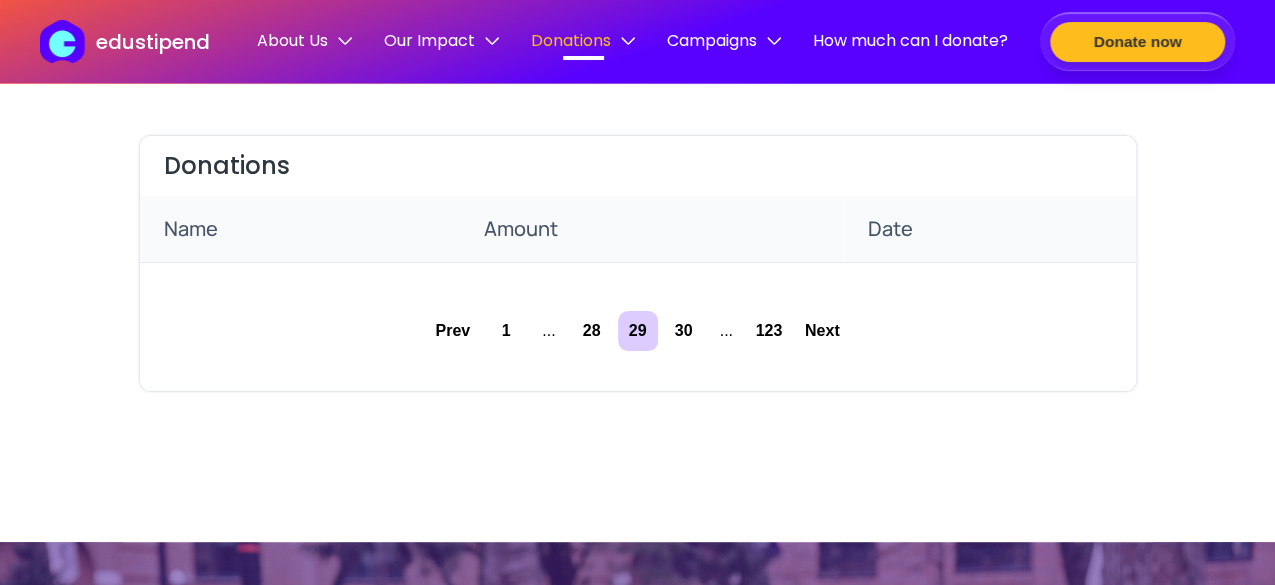 click on "28" at bounding box center [592, 331] 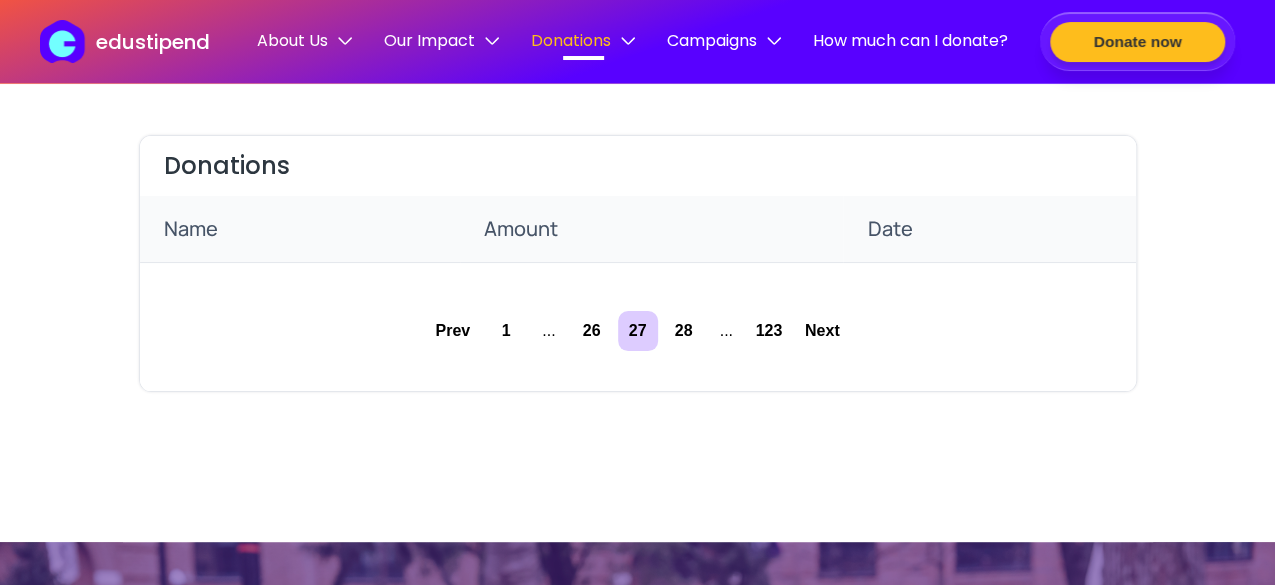 click on "26" at bounding box center [592, 331] 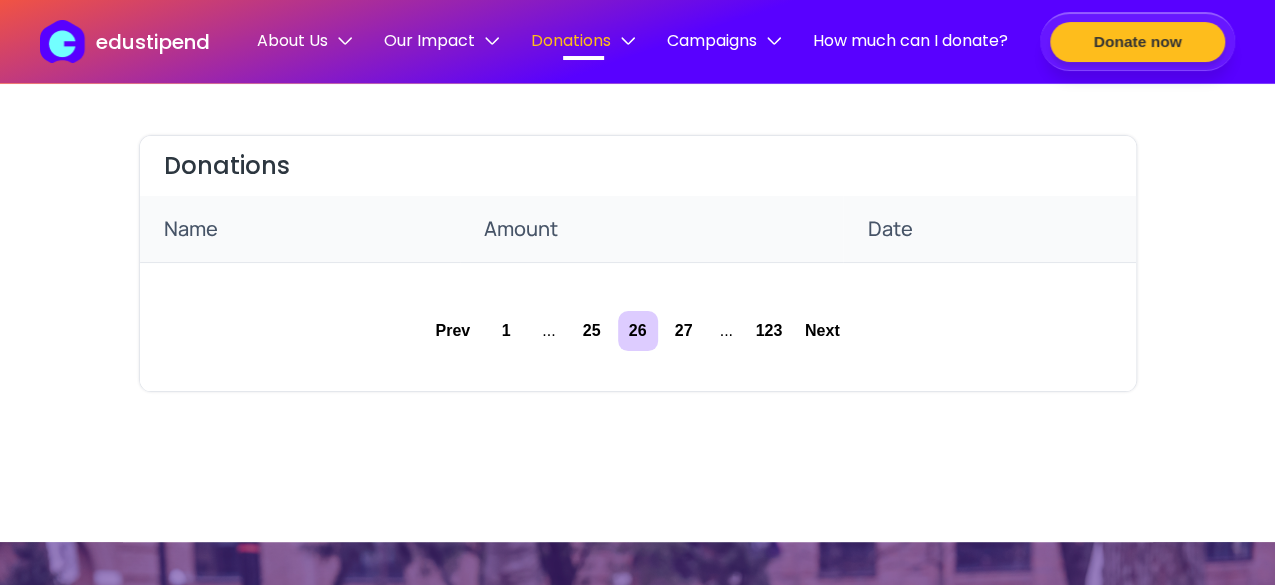 click on "25" at bounding box center (592, 331) 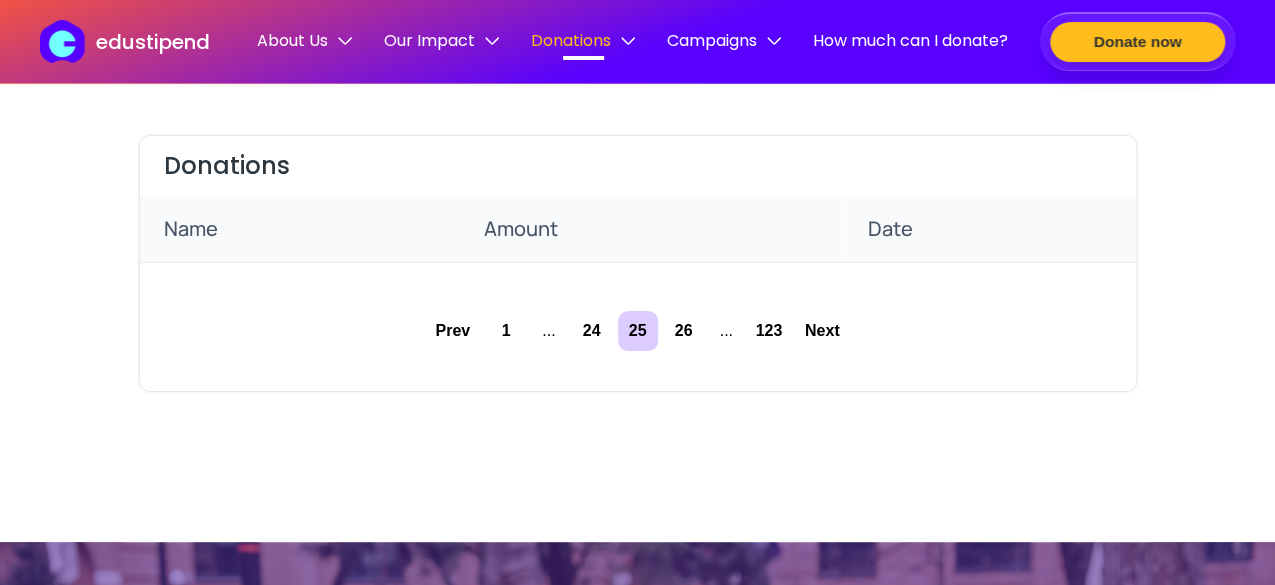 click on "24" at bounding box center [592, 331] 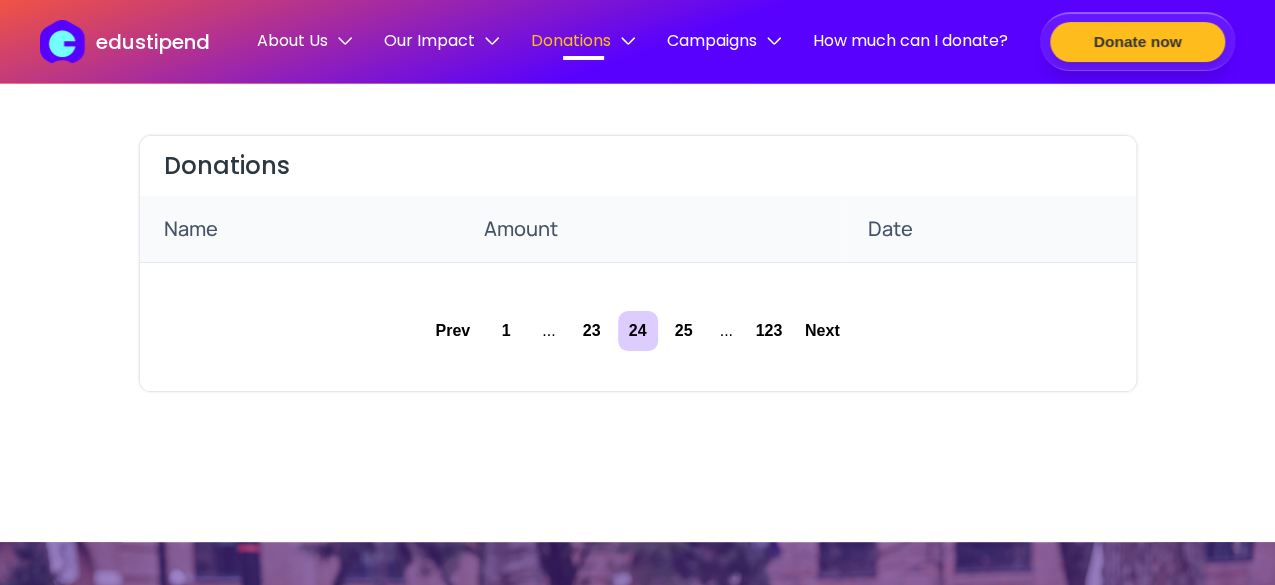 click on "23" at bounding box center (592, 331) 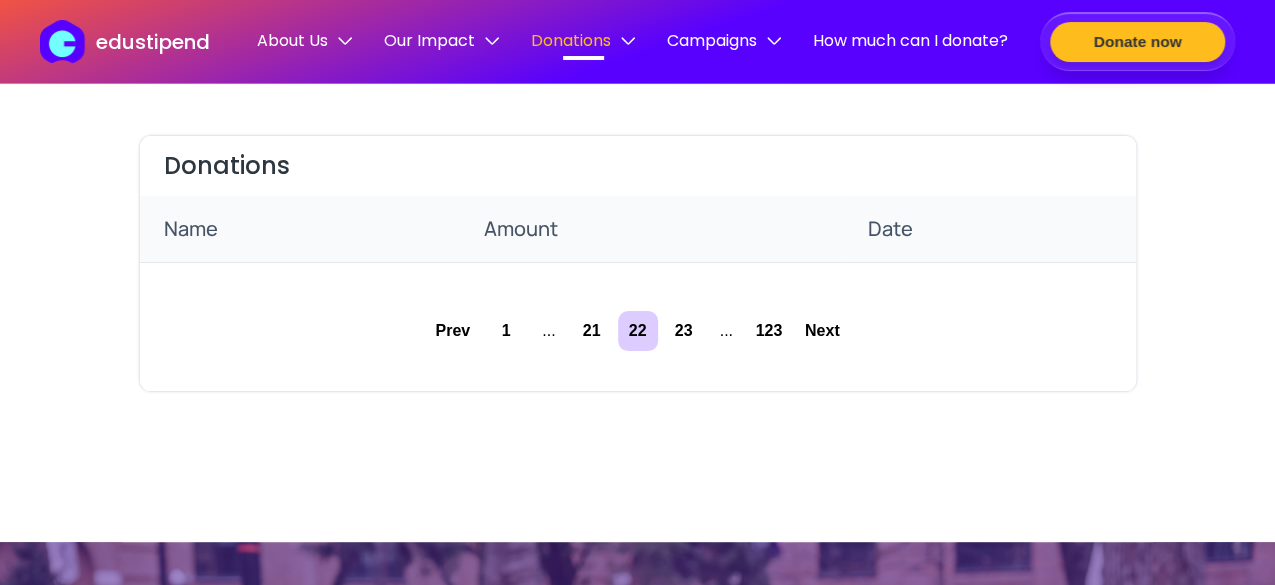 click on "21" at bounding box center [592, 331] 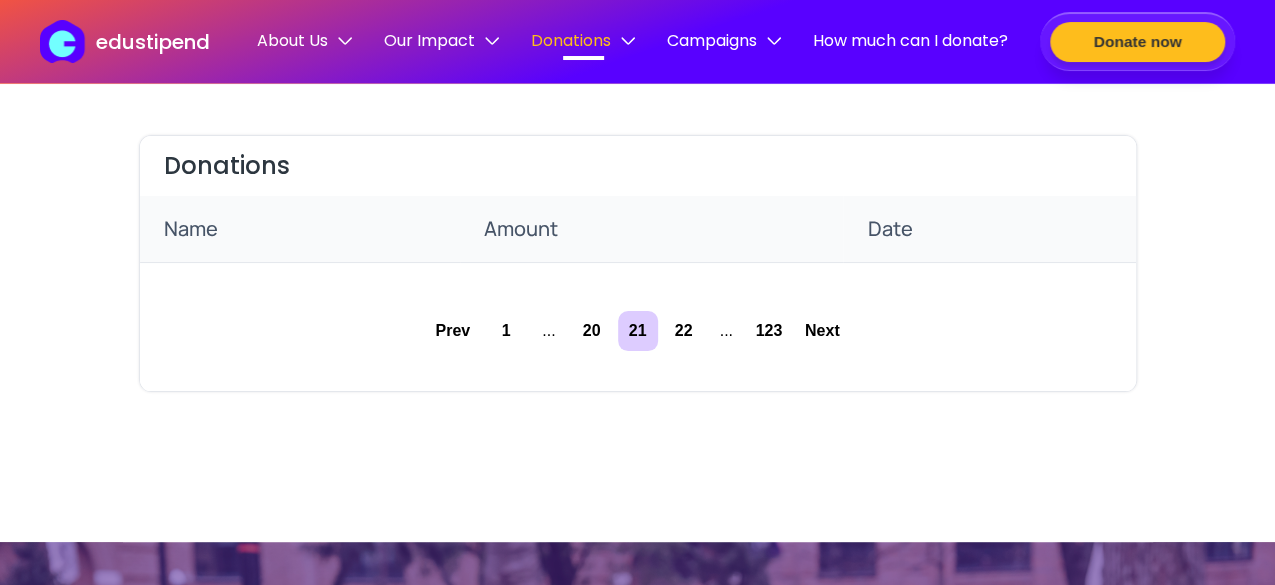 click on "20" at bounding box center [592, 331] 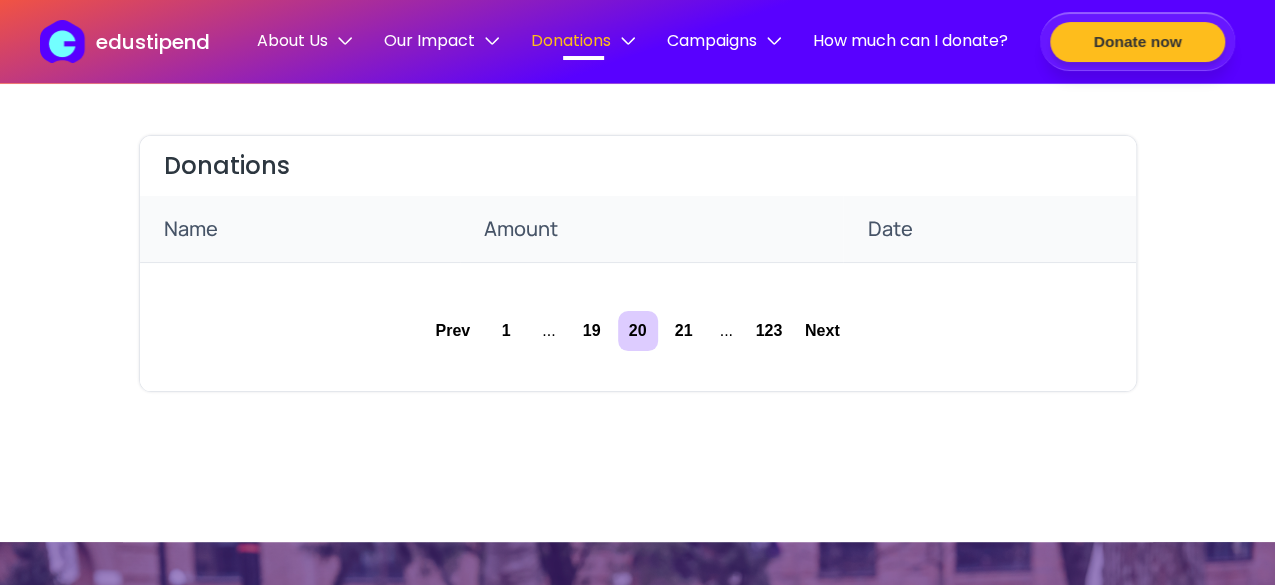 click on "19" at bounding box center (592, 331) 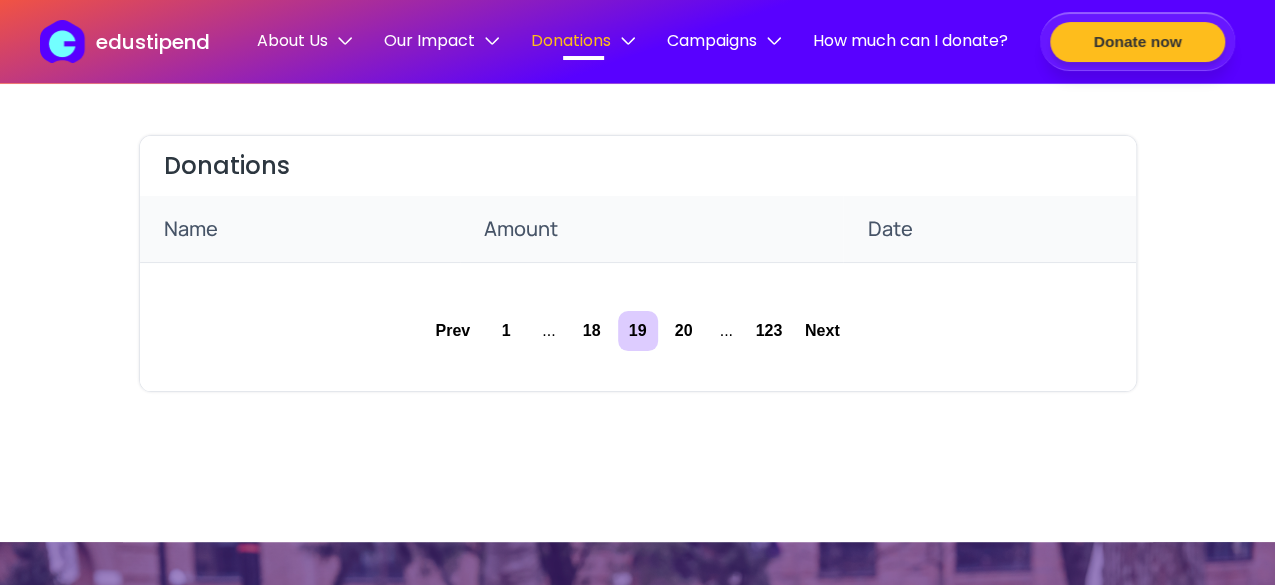 click on "18" at bounding box center [592, 331] 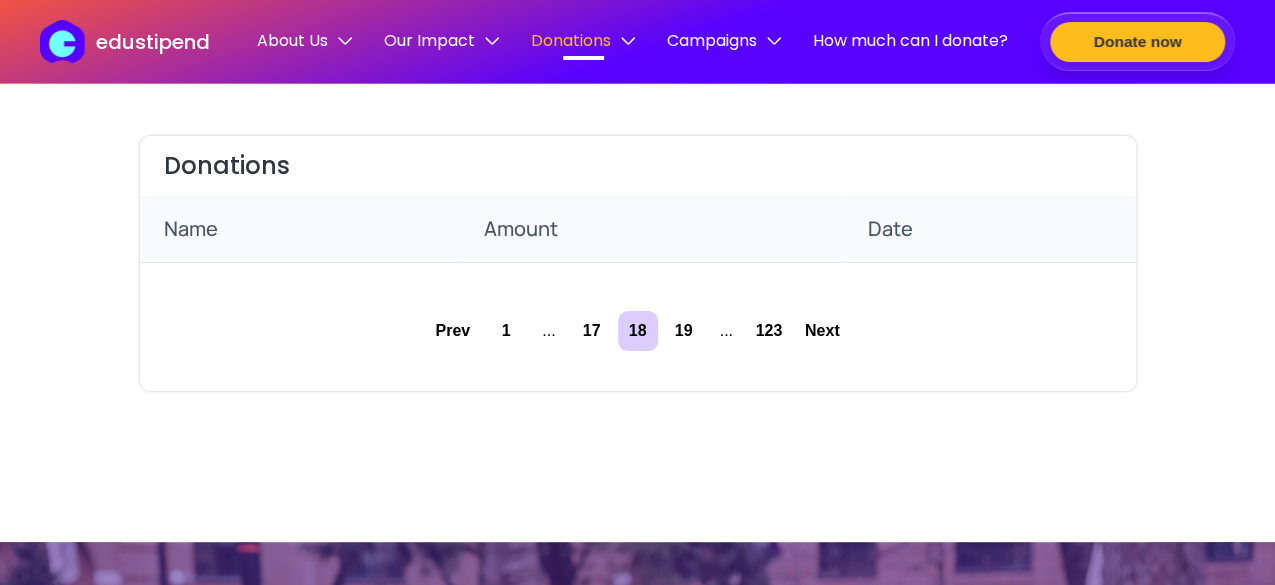 click on "17" at bounding box center [592, 331] 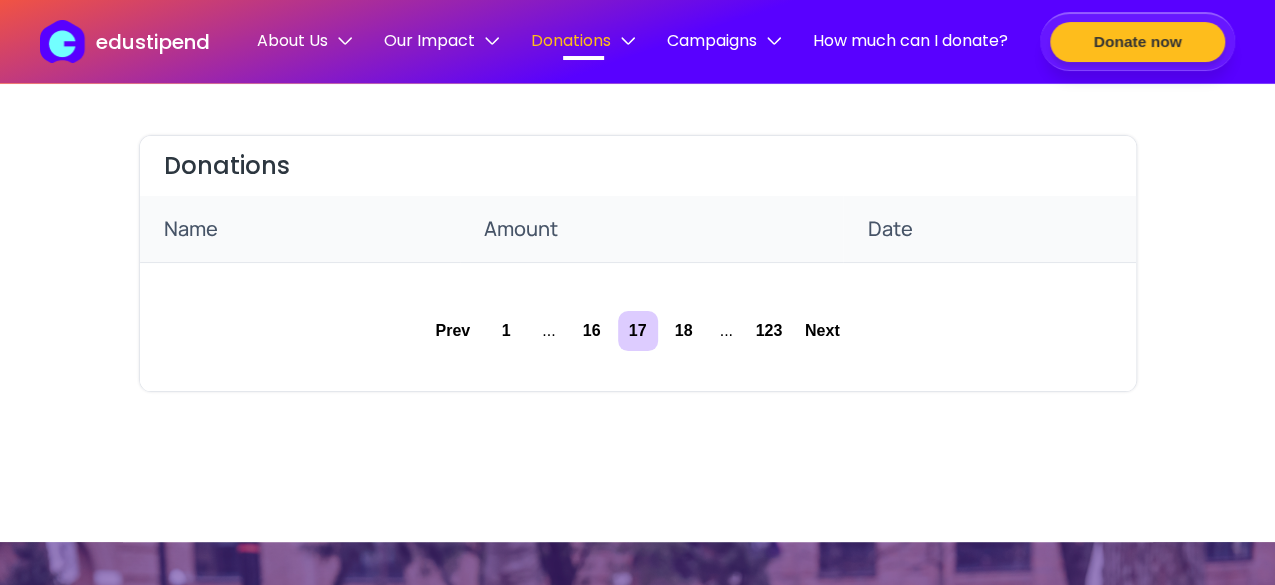 click on "16" at bounding box center [592, 331] 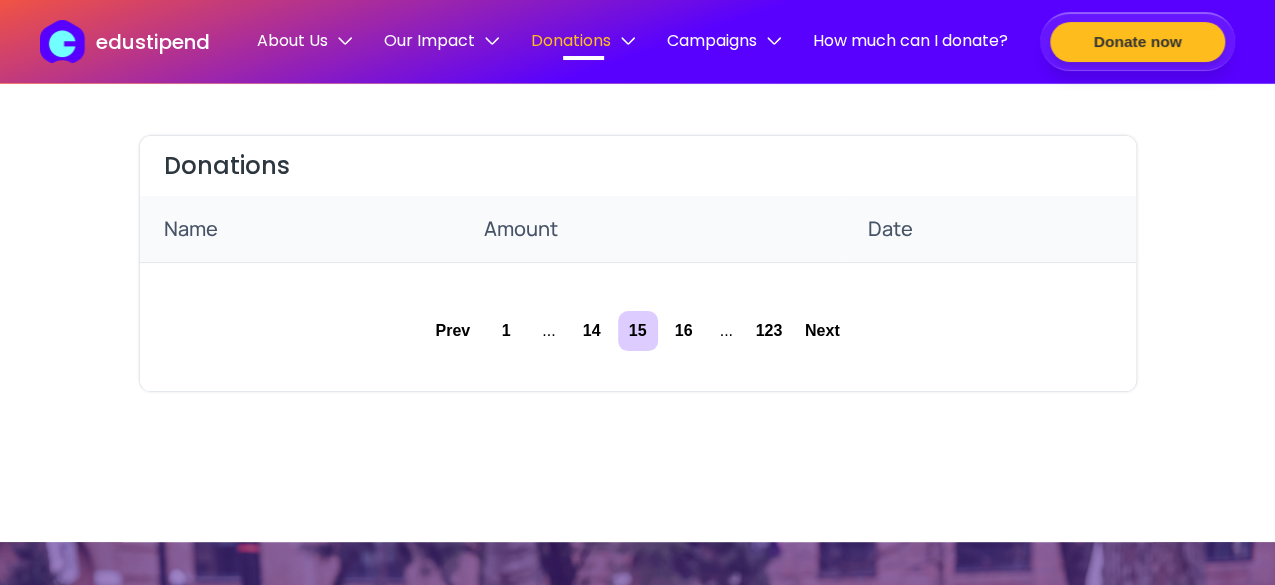 click on "14" at bounding box center (592, 331) 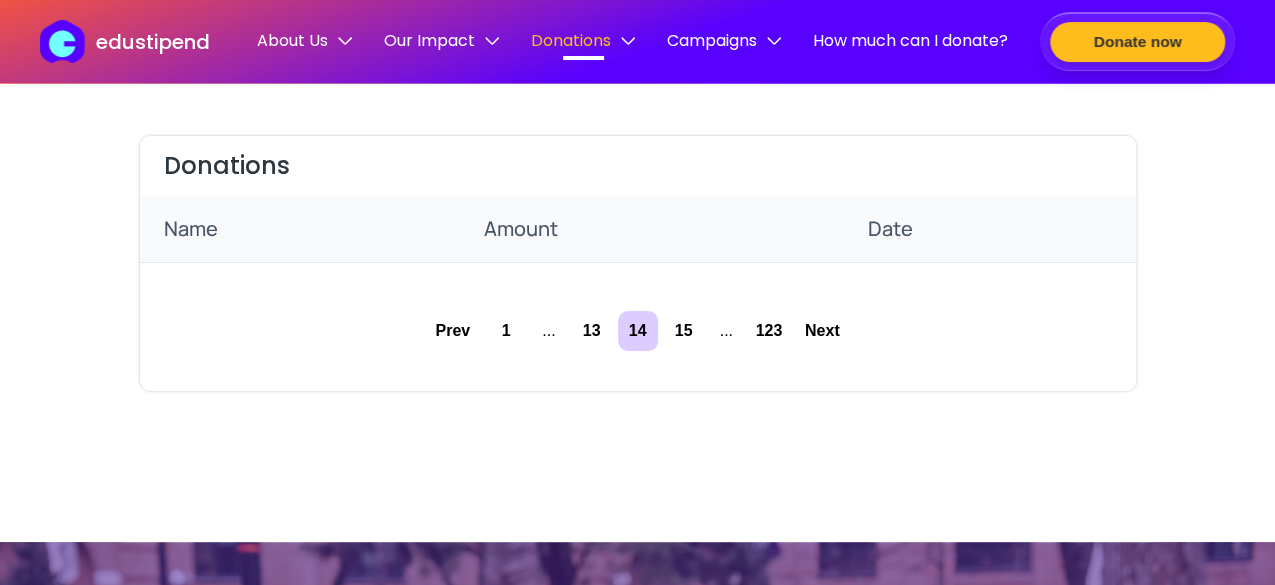 click on "13" at bounding box center (592, 331) 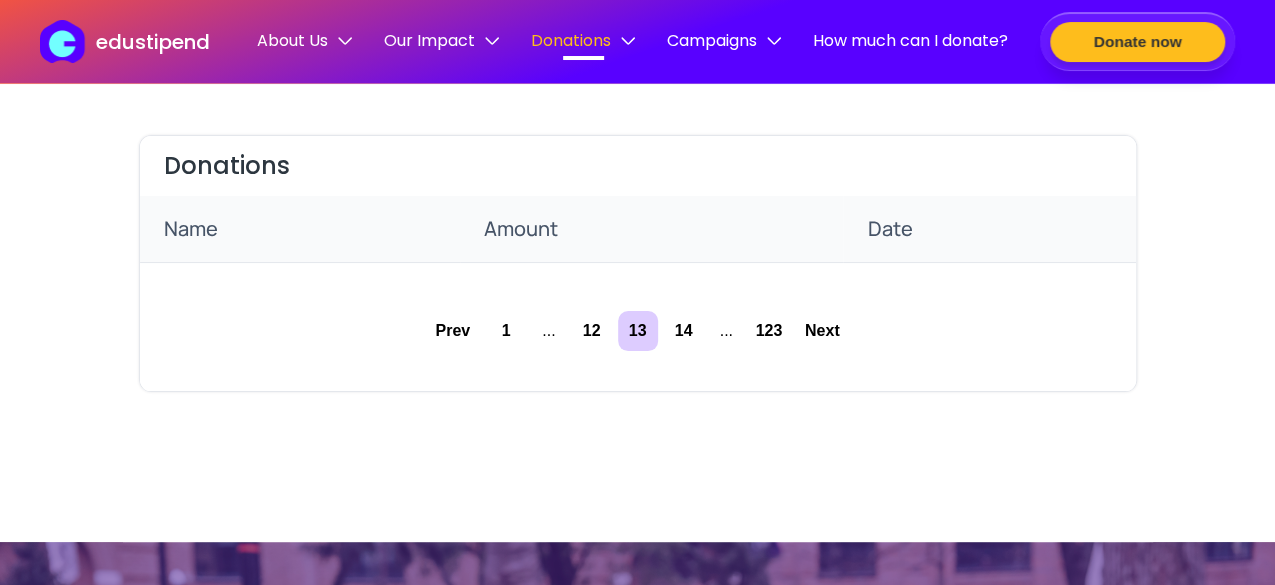 click on "12" at bounding box center (592, 331) 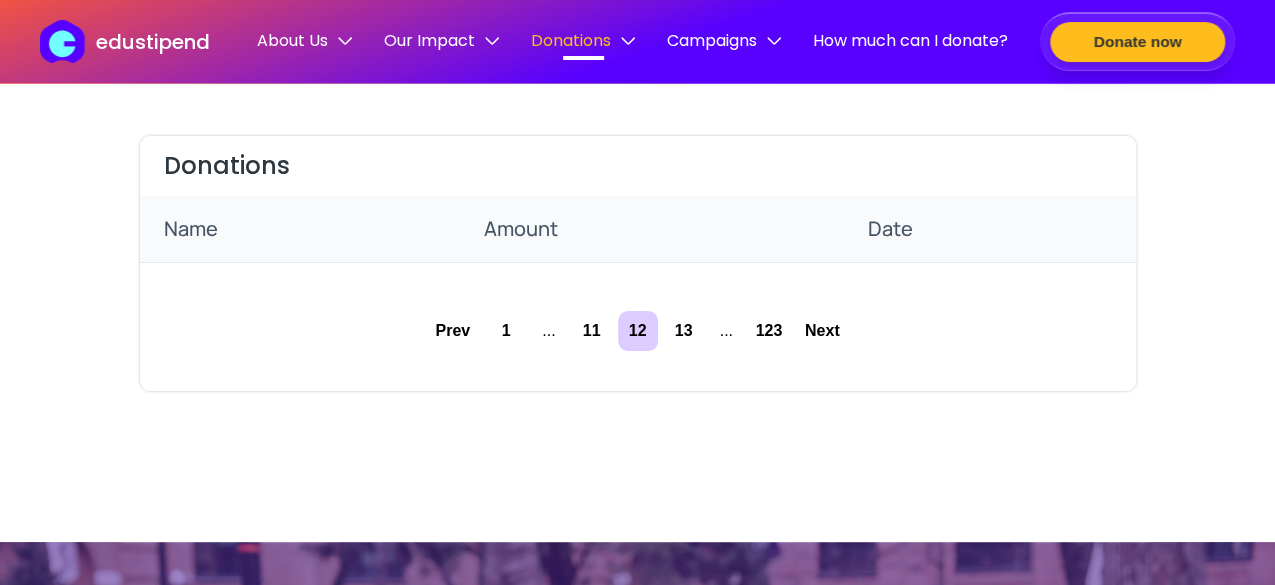 click on "11" at bounding box center (592, 331) 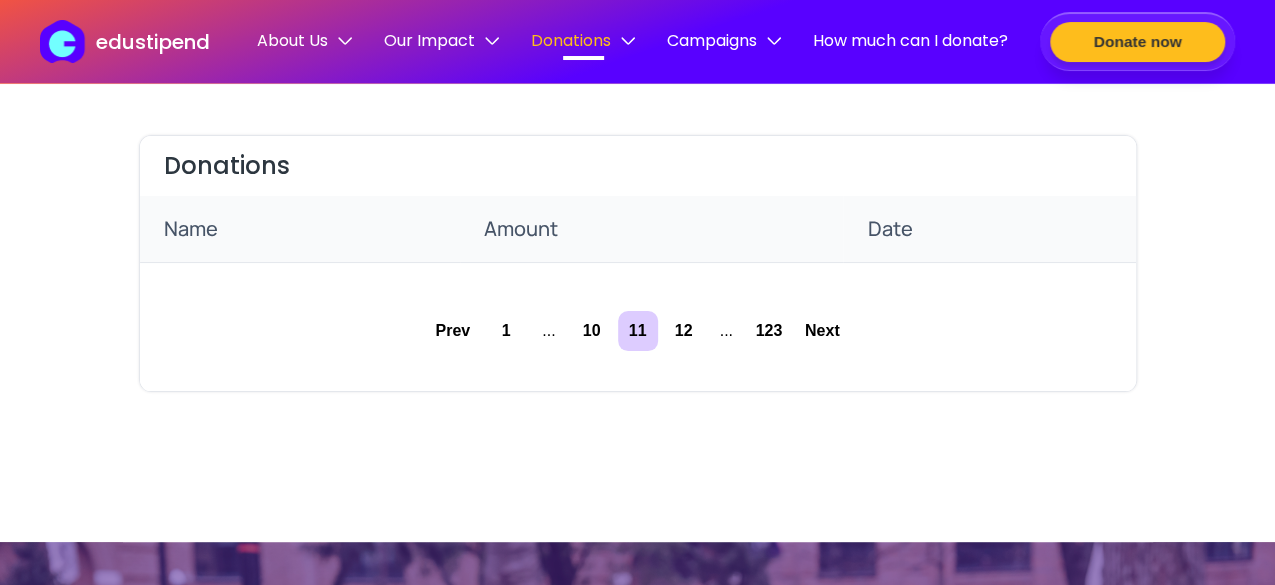 click on "10" at bounding box center [592, 331] 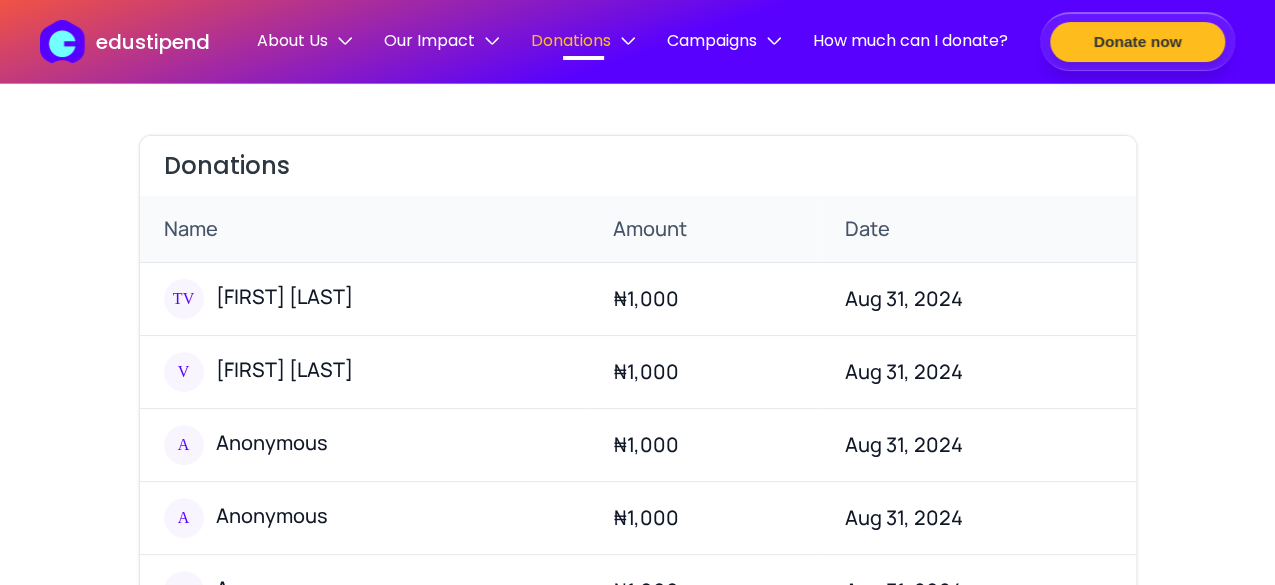 click on "₦1,000" at bounding box center (704, 299) 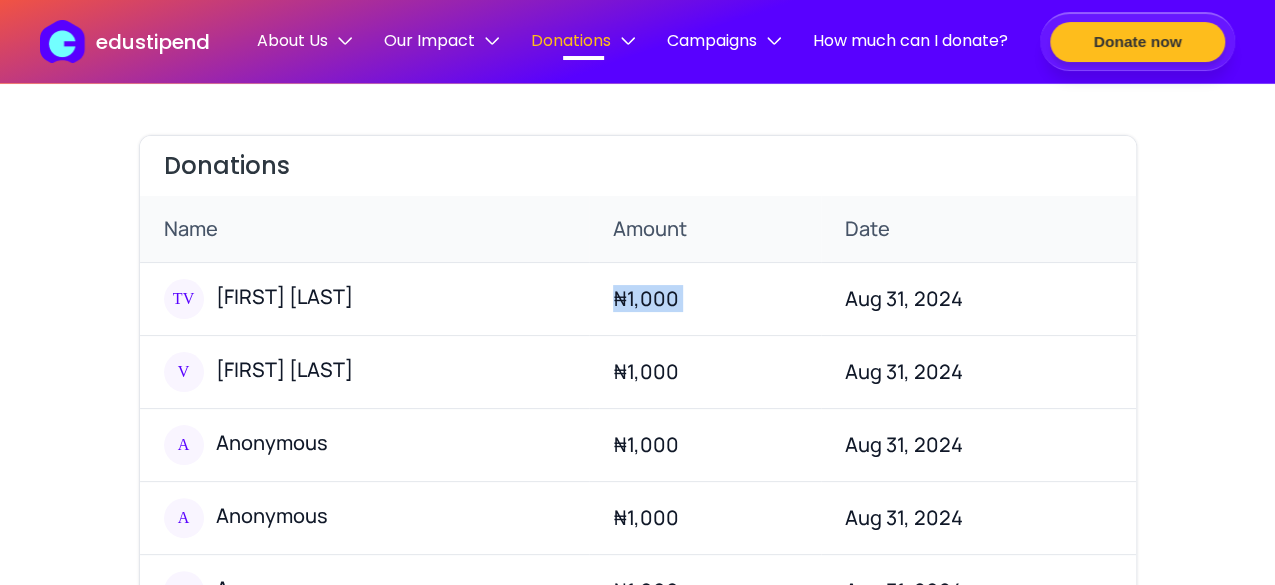 click on "₦1,000" at bounding box center (704, 299) 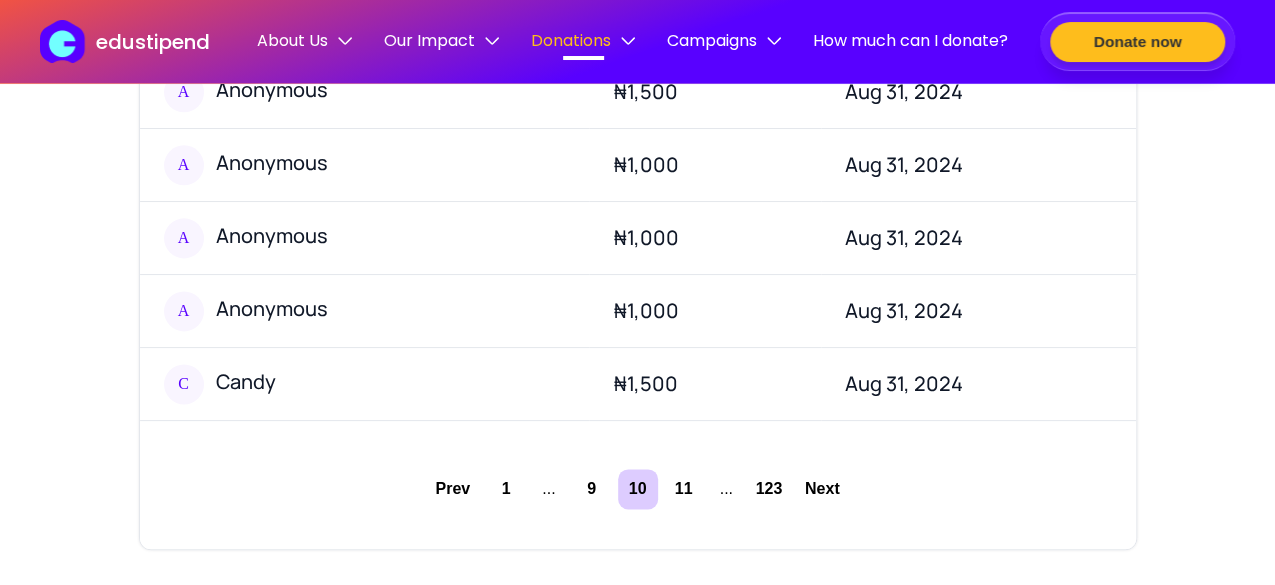 click on "11" at bounding box center (684, 489) 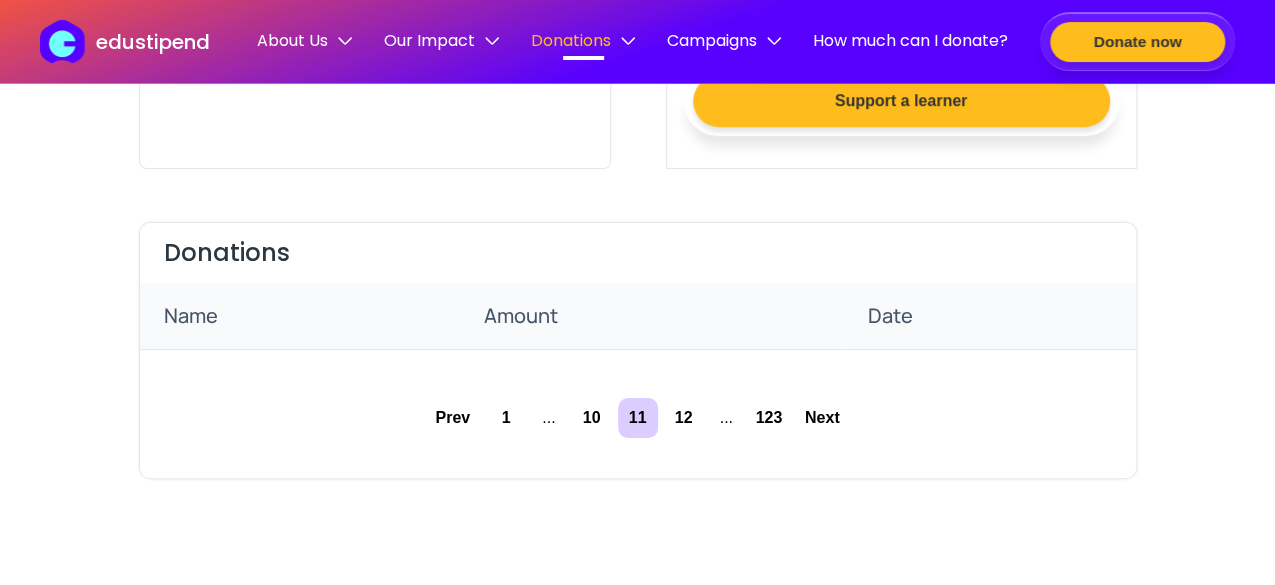 scroll, scrollTop: 510, scrollLeft: 0, axis: vertical 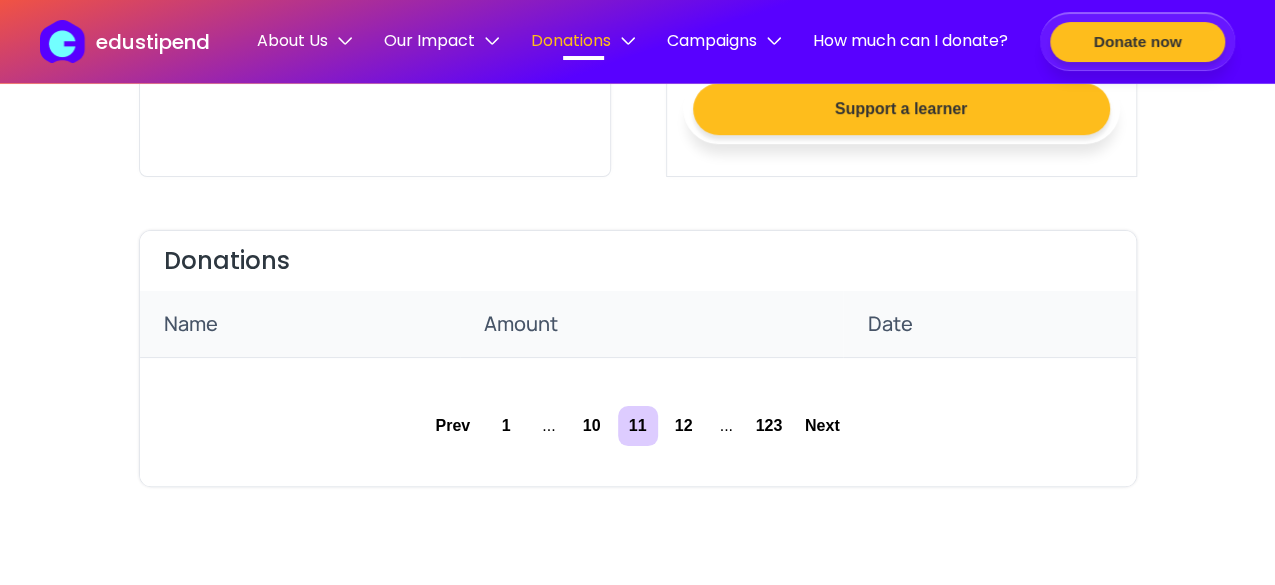 click on "10" at bounding box center [592, 426] 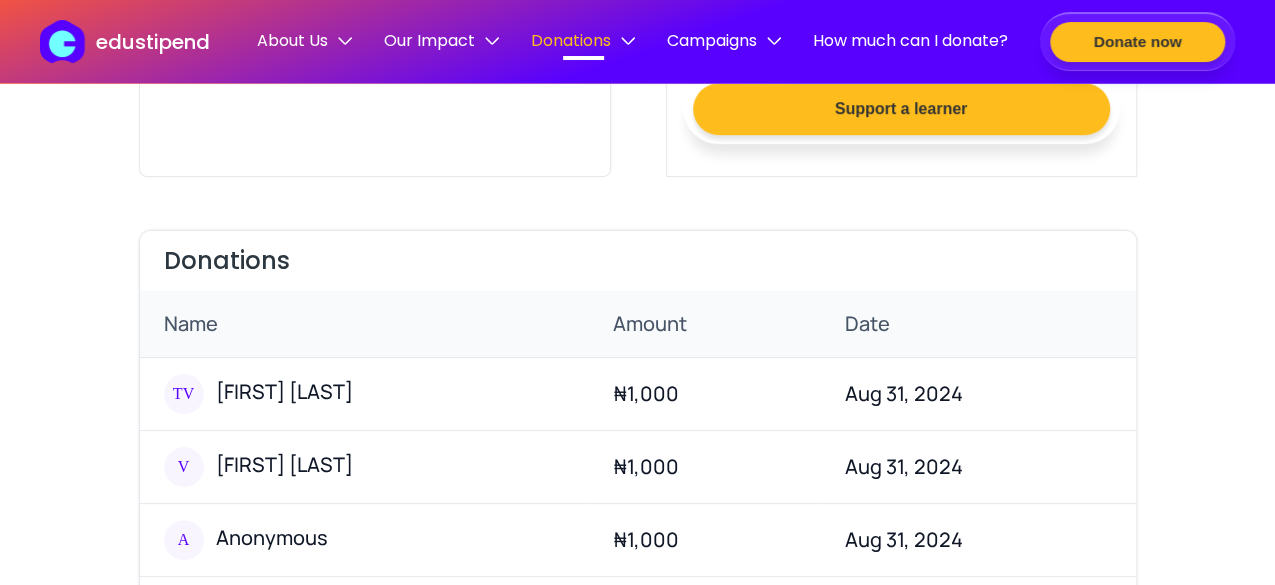 click on "₦1,000" at bounding box center [704, 394] 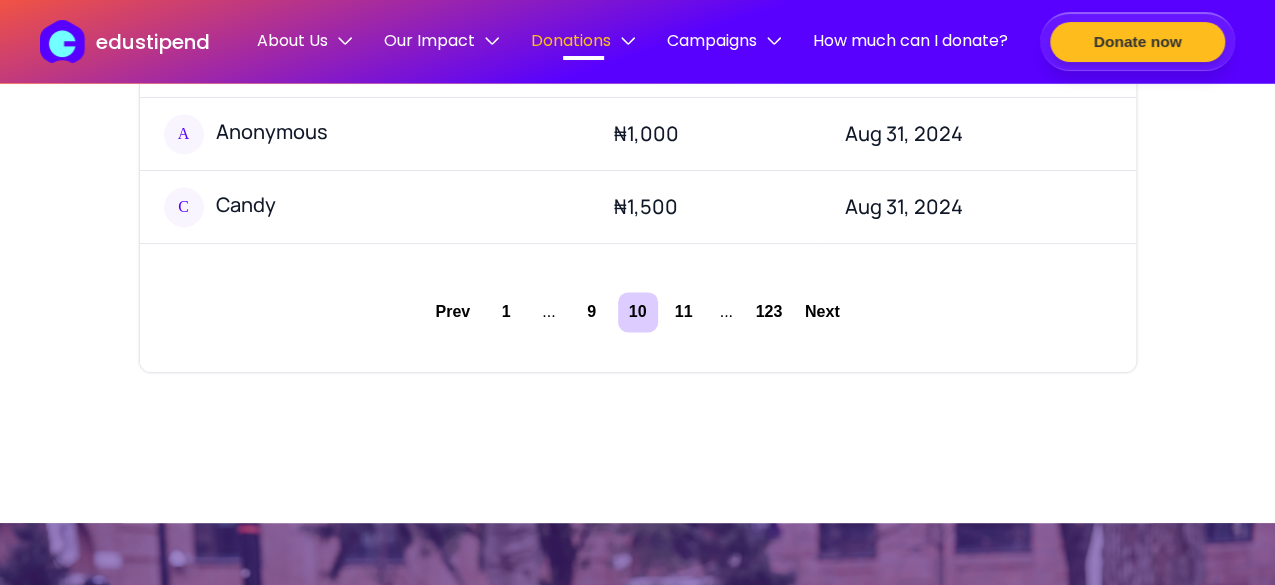 scroll, scrollTop: 1354, scrollLeft: 0, axis: vertical 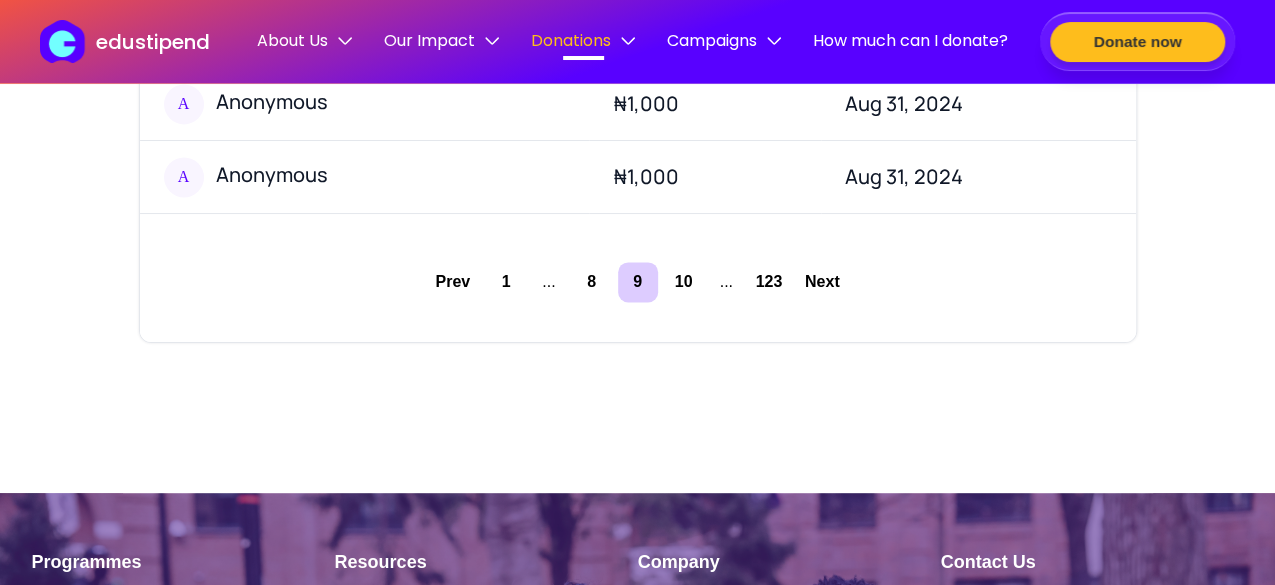 click on "8" at bounding box center [592, 282] 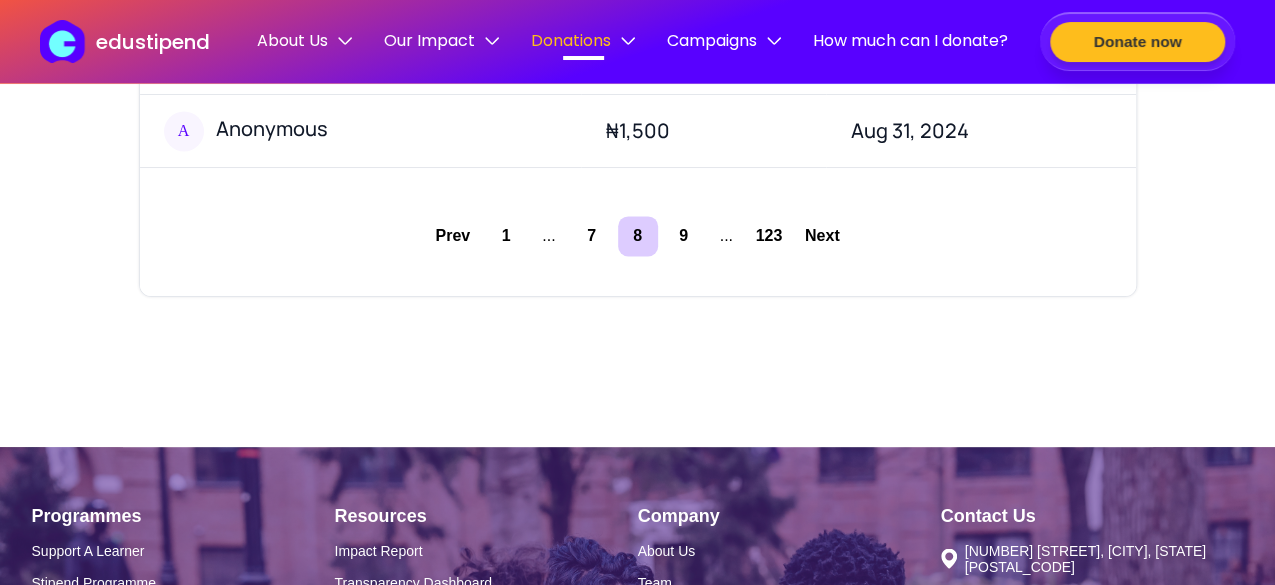 scroll, scrollTop: 1432, scrollLeft: 0, axis: vertical 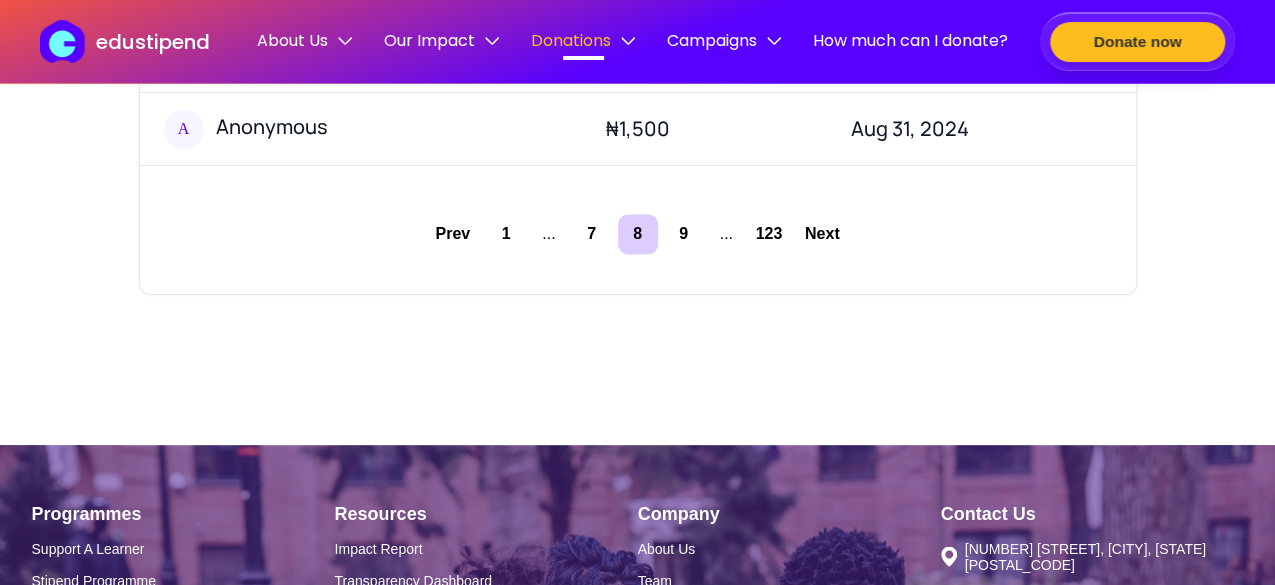click on "7" at bounding box center [592, 234] 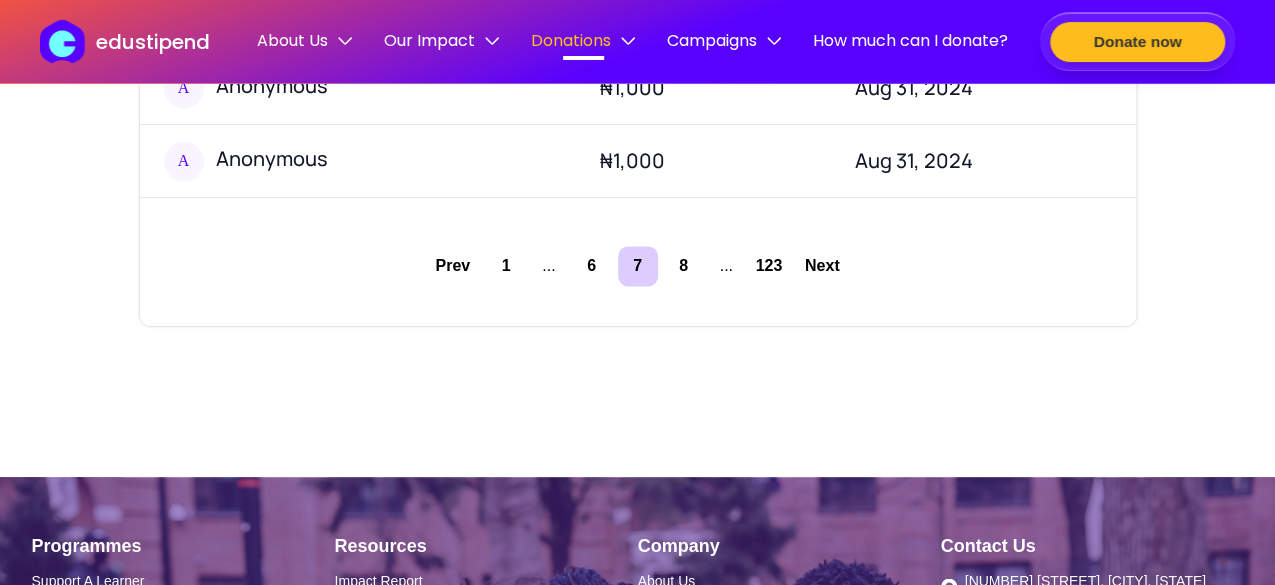 scroll, scrollTop: 1402, scrollLeft: 0, axis: vertical 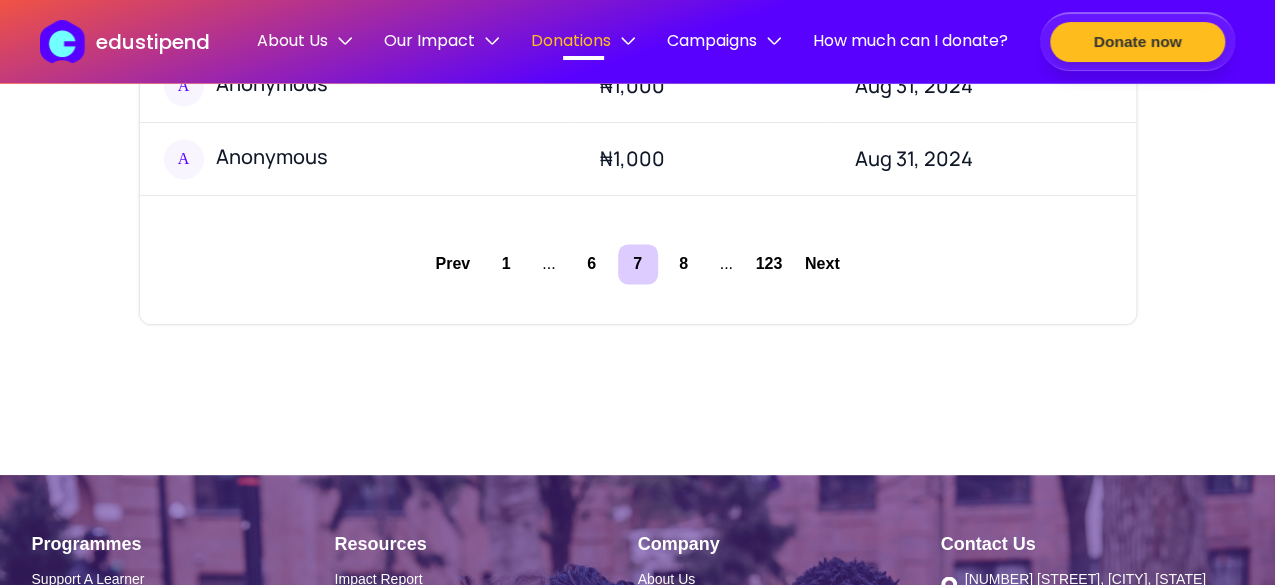 click on "6" at bounding box center (592, 264) 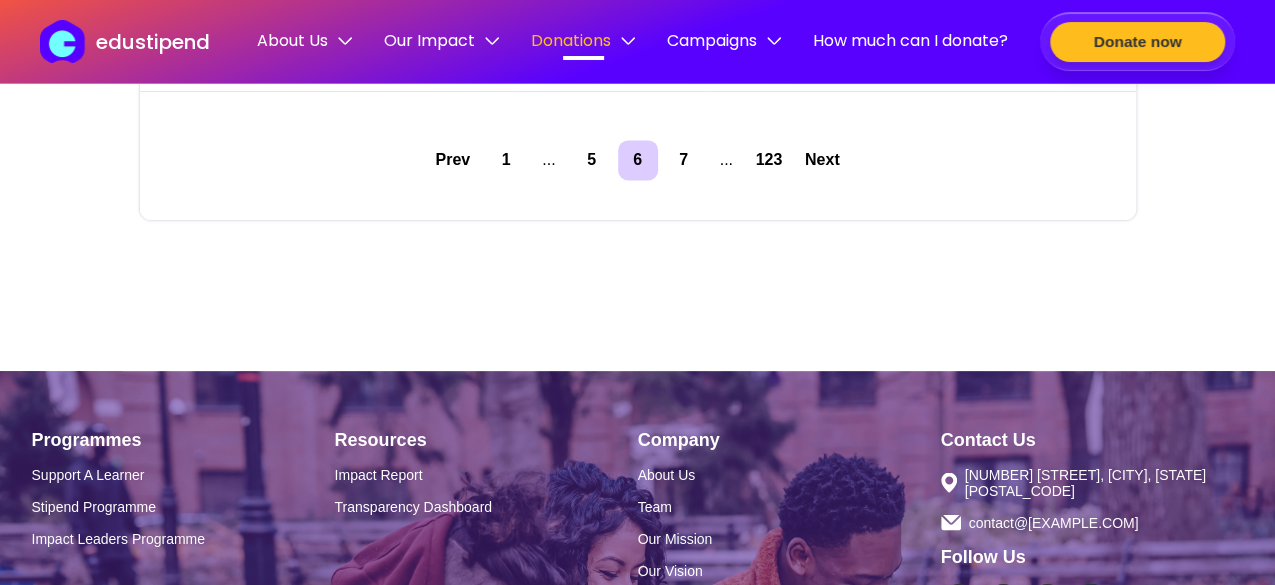 scroll, scrollTop: 1516, scrollLeft: 0, axis: vertical 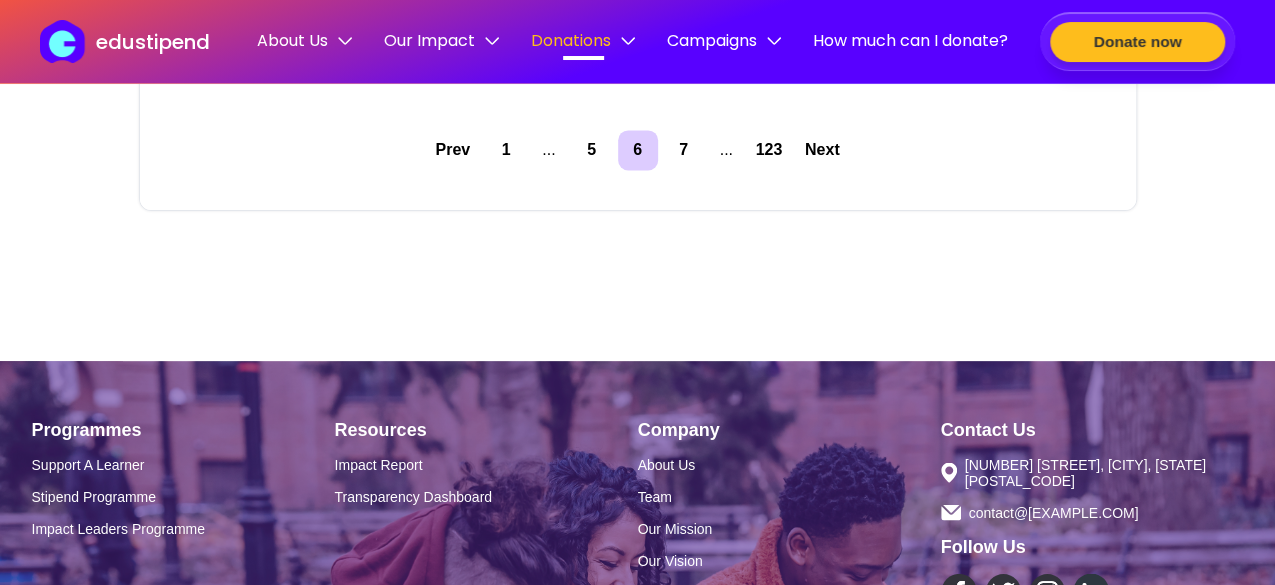 click on "5" at bounding box center (592, 150) 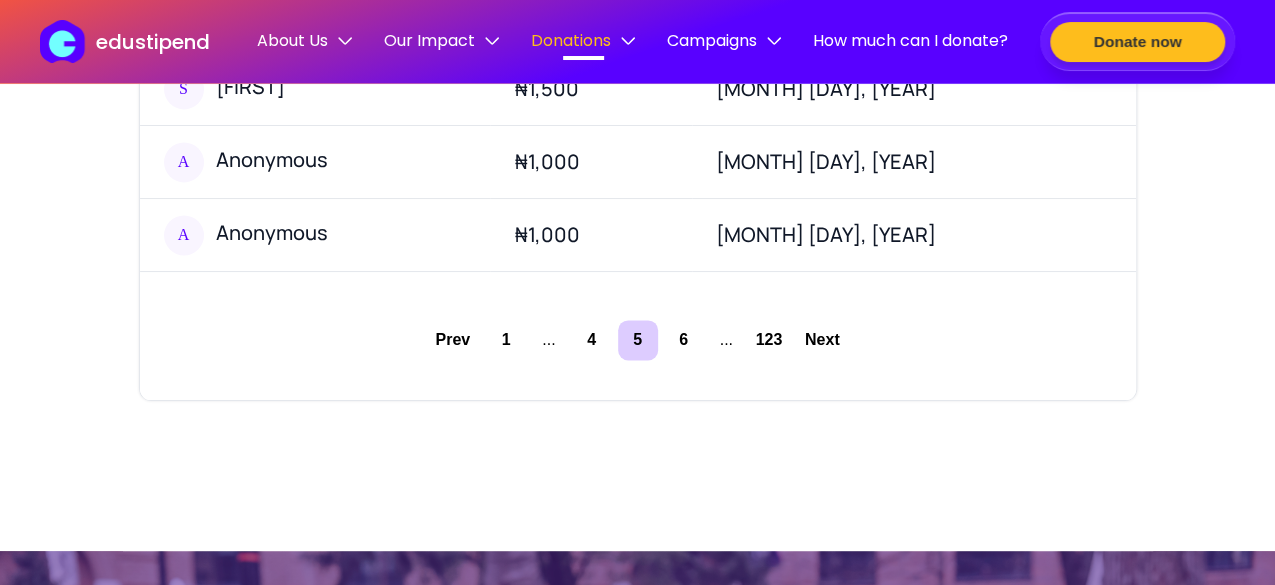 scroll, scrollTop: 1328, scrollLeft: 0, axis: vertical 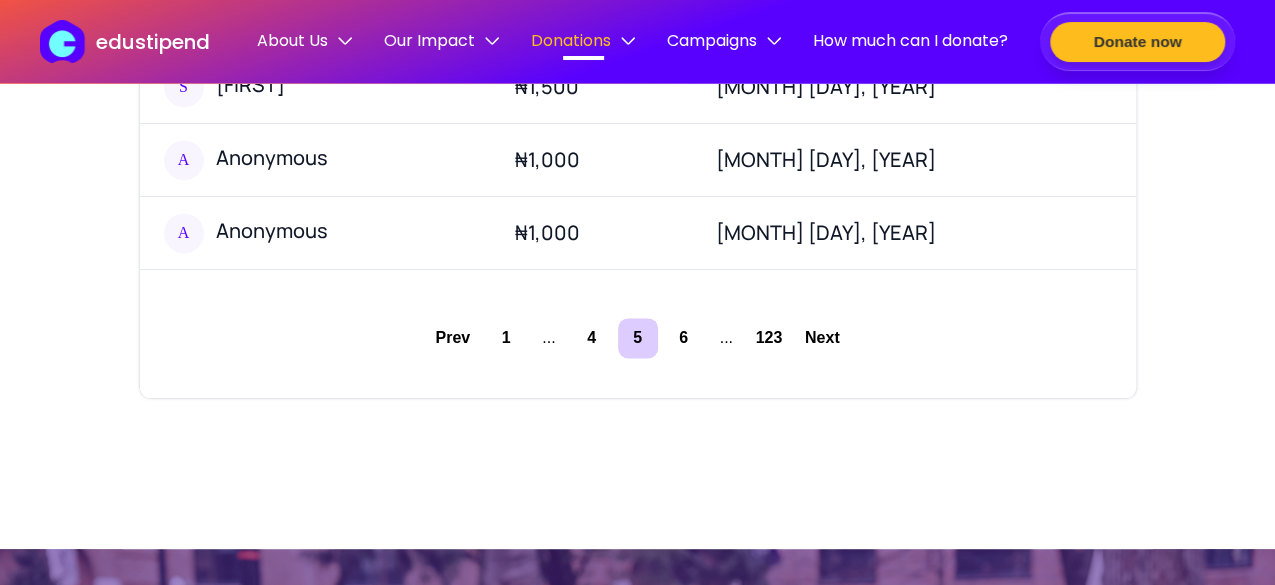 click on "4" at bounding box center (592, 338) 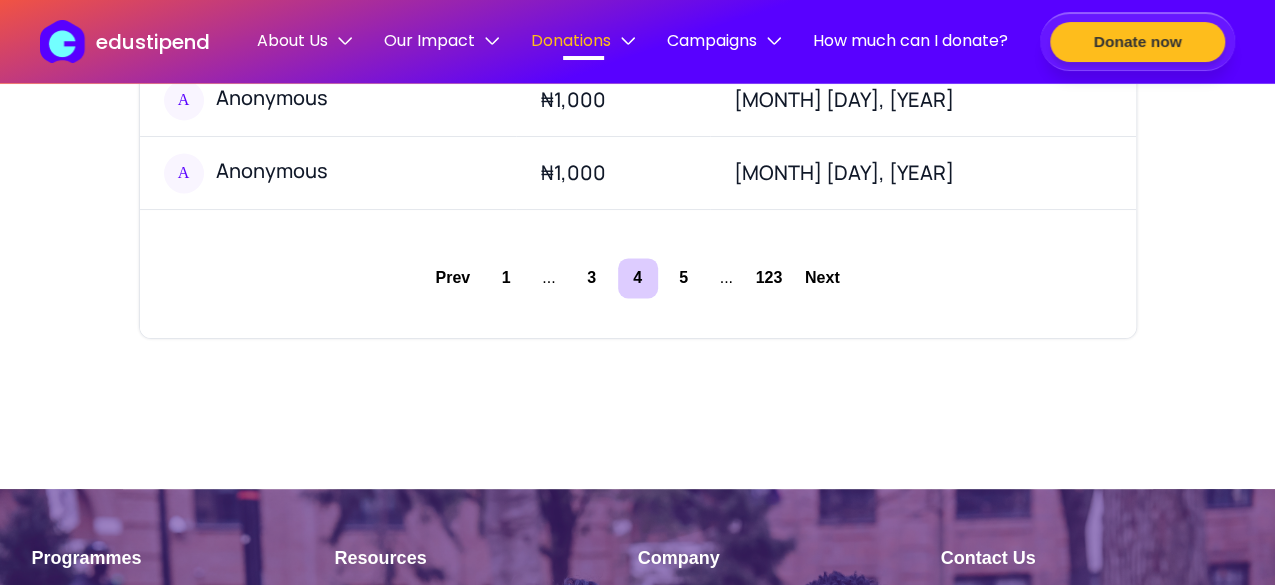 scroll, scrollTop: 1386, scrollLeft: 0, axis: vertical 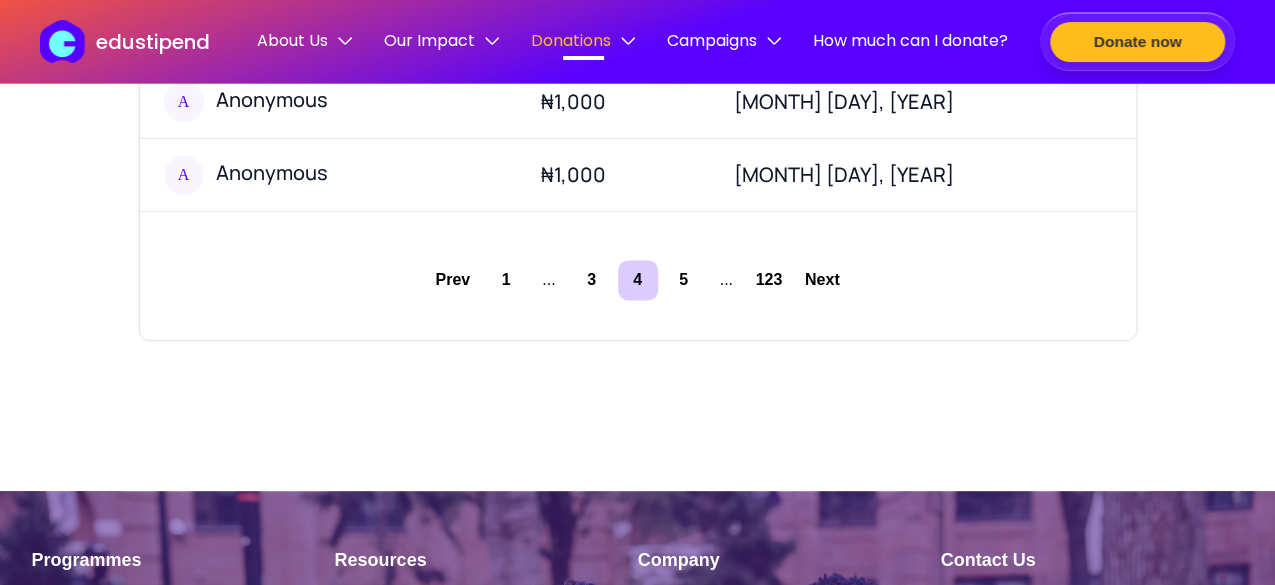 click on "3" at bounding box center [592, 280] 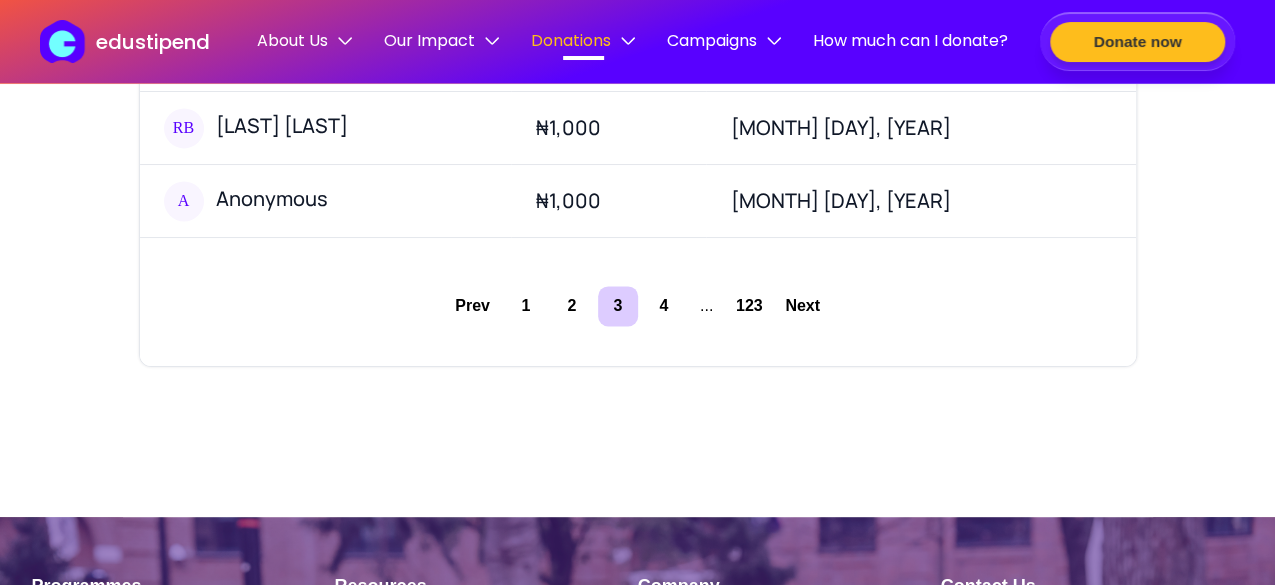 scroll, scrollTop: 1358, scrollLeft: 0, axis: vertical 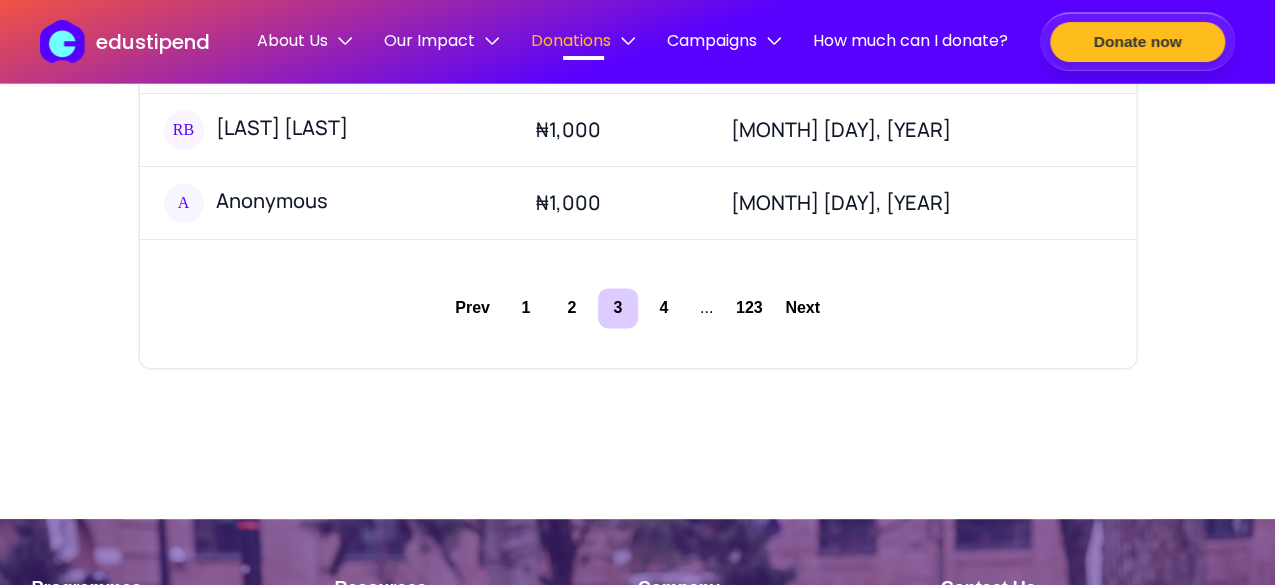 click on "2" at bounding box center [572, 308] 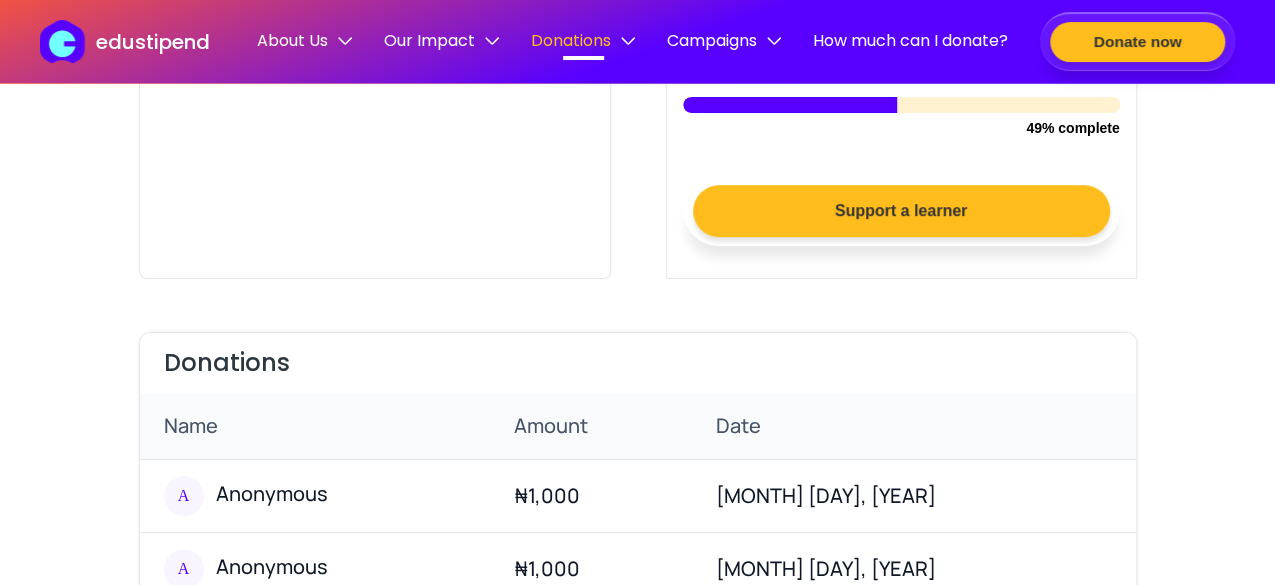 scroll, scrollTop: 0, scrollLeft: 0, axis: both 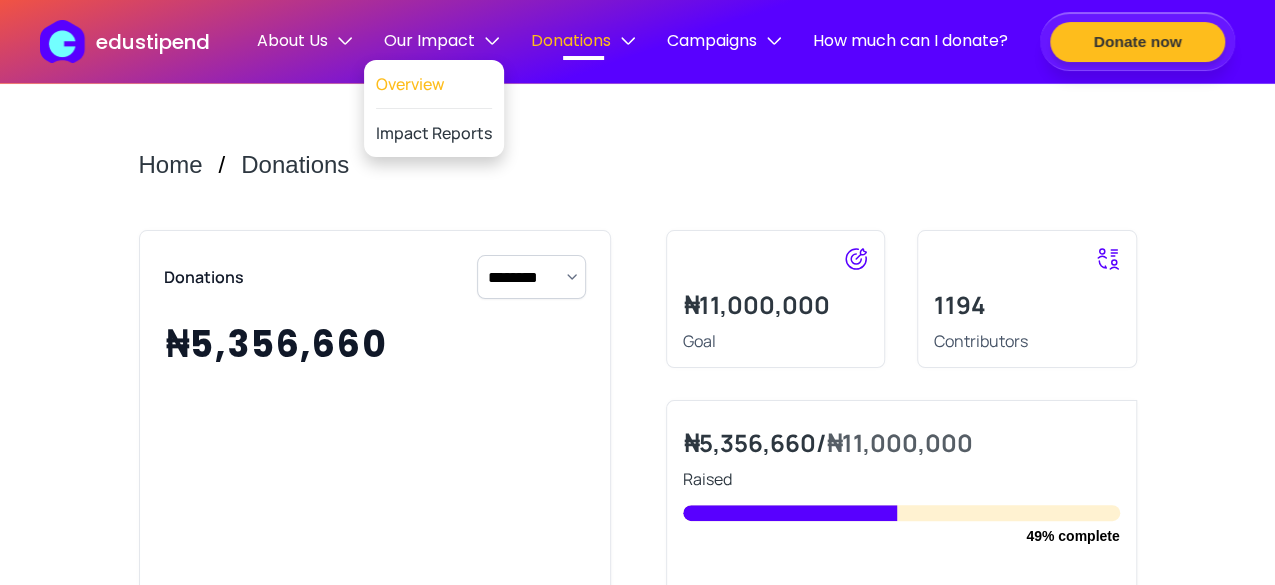 click on "Overview" at bounding box center [434, 84] 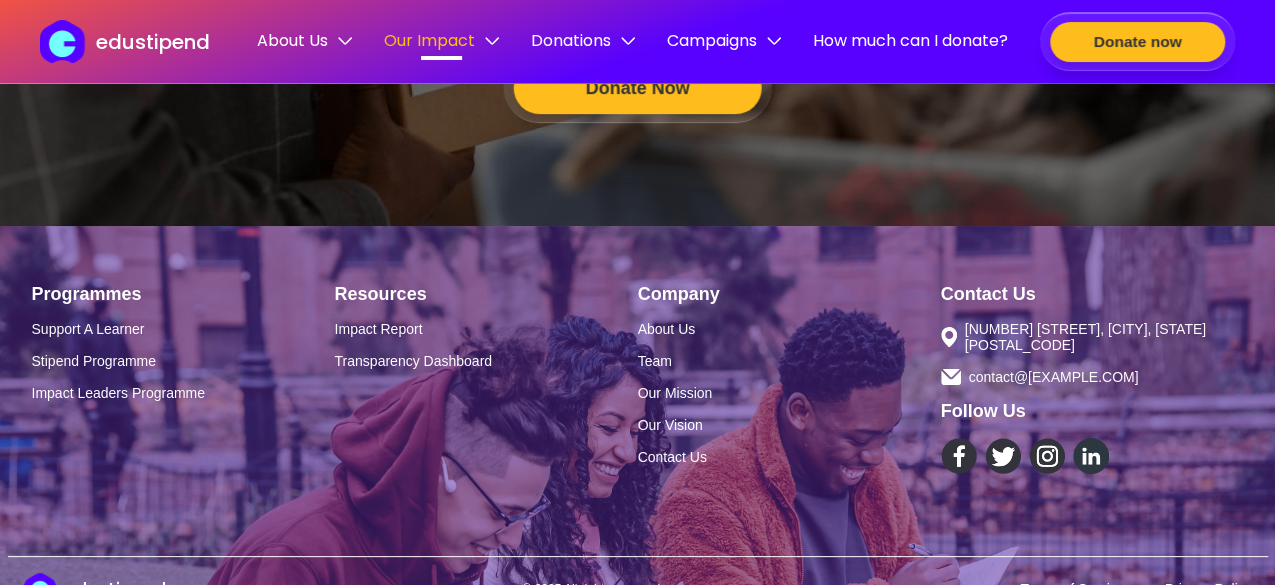 scroll, scrollTop: 2194, scrollLeft: 0, axis: vertical 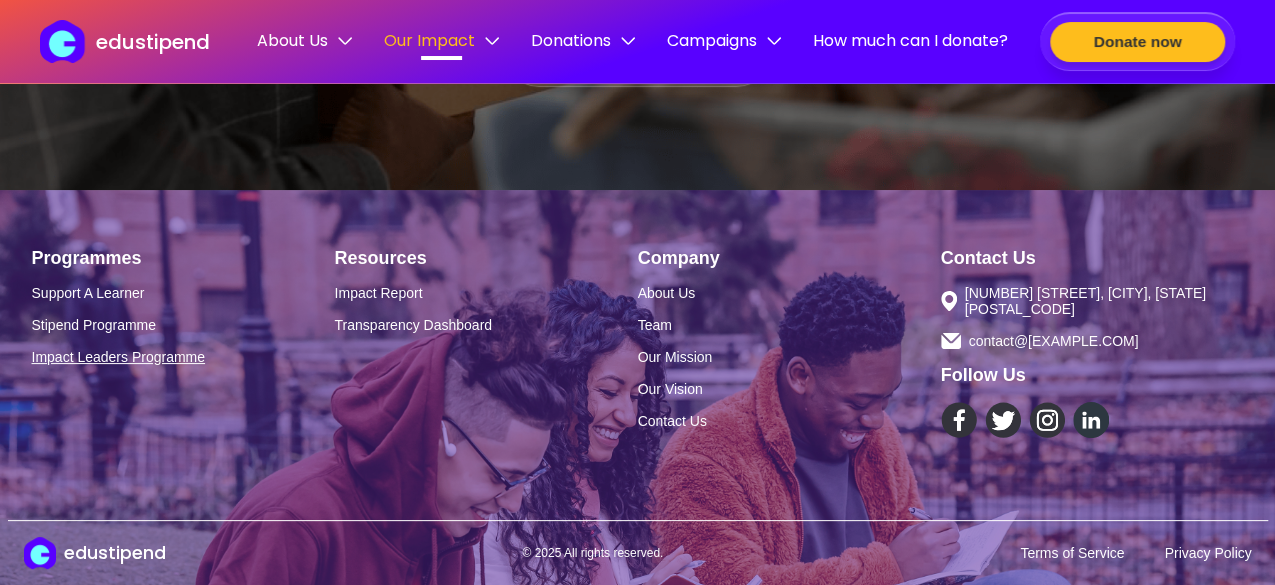 click on "Impact Leaders Programme" at bounding box center [183, 357] 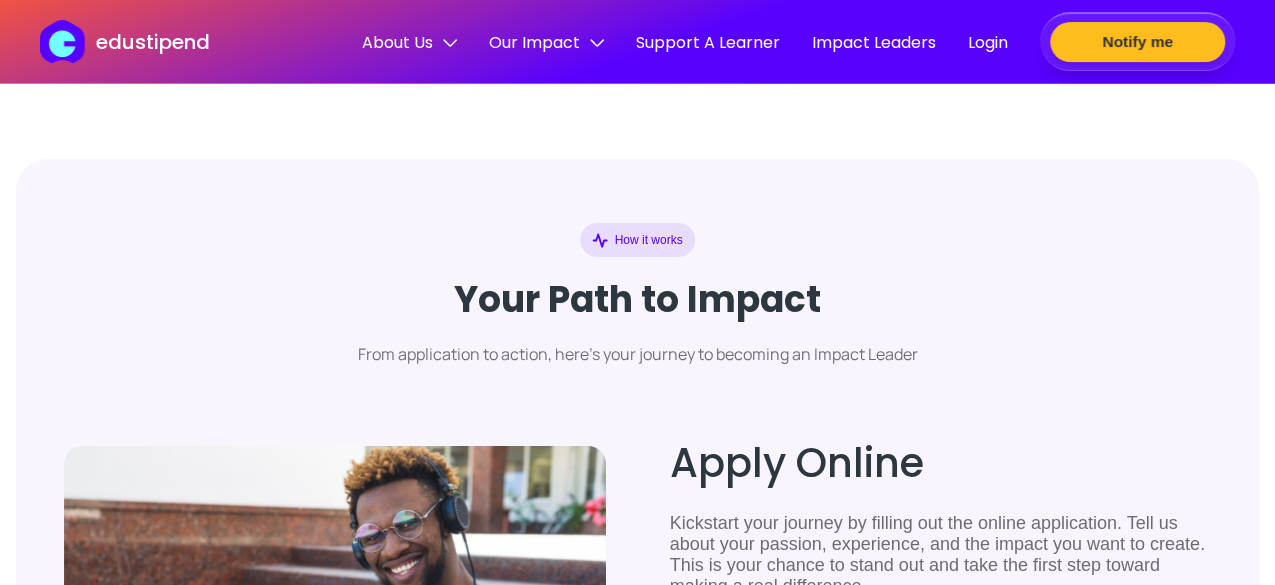 scroll, scrollTop: 0, scrollLeft: 0, axis: both 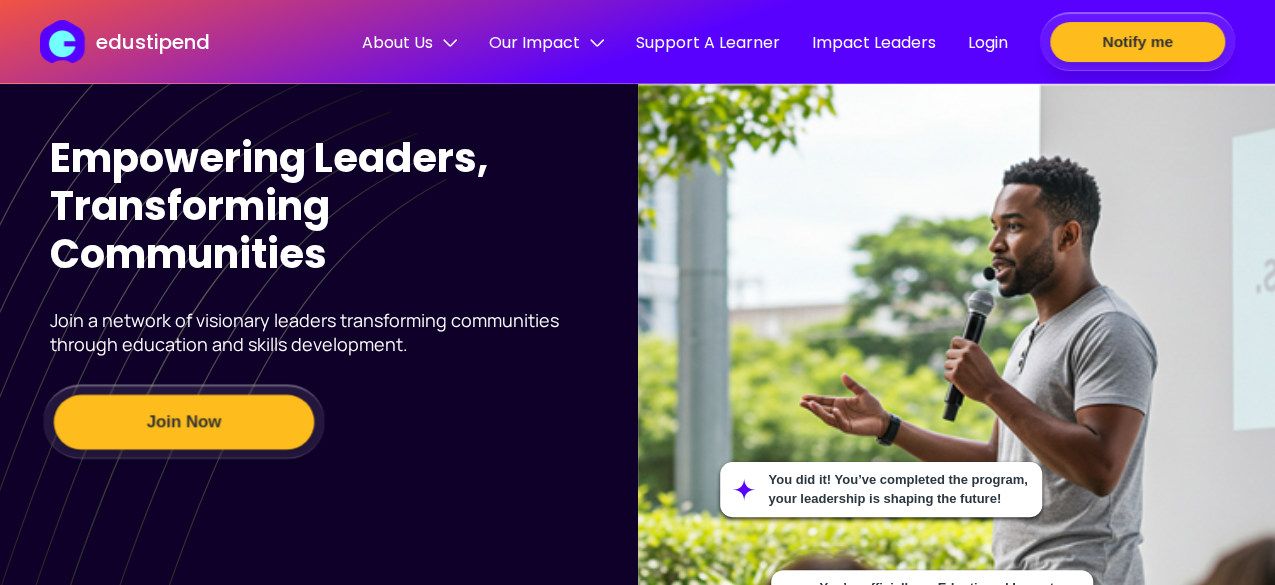 click on "Join Now" at bounding box center [184, 422] 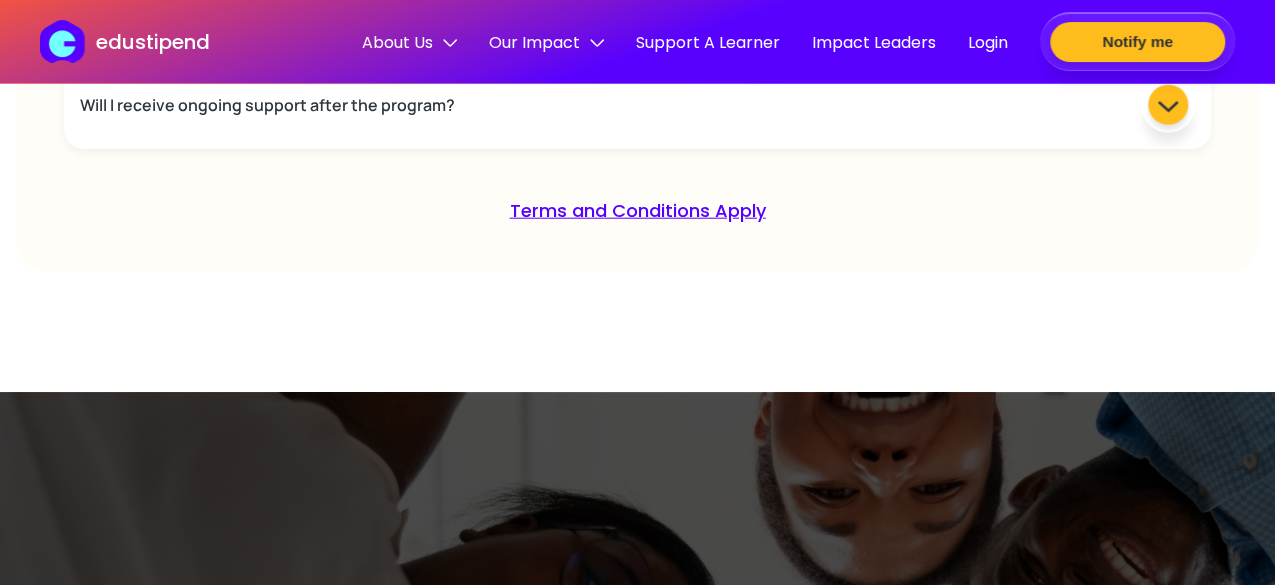 scroll, scrollTop: 6249, scrollLeft: 0, axis: vertical 